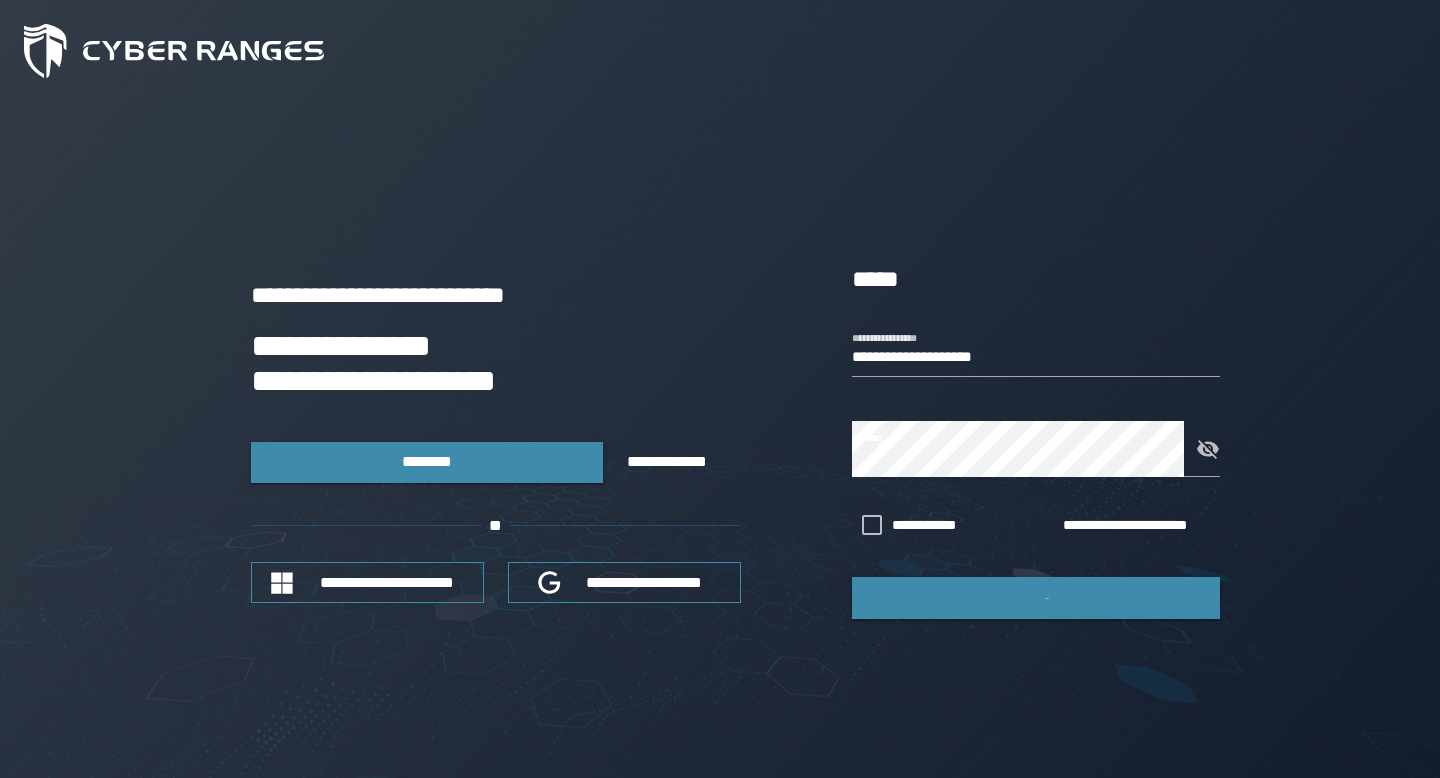 scroll, scrollTop: 0, scrollLeft: 0, axis: both 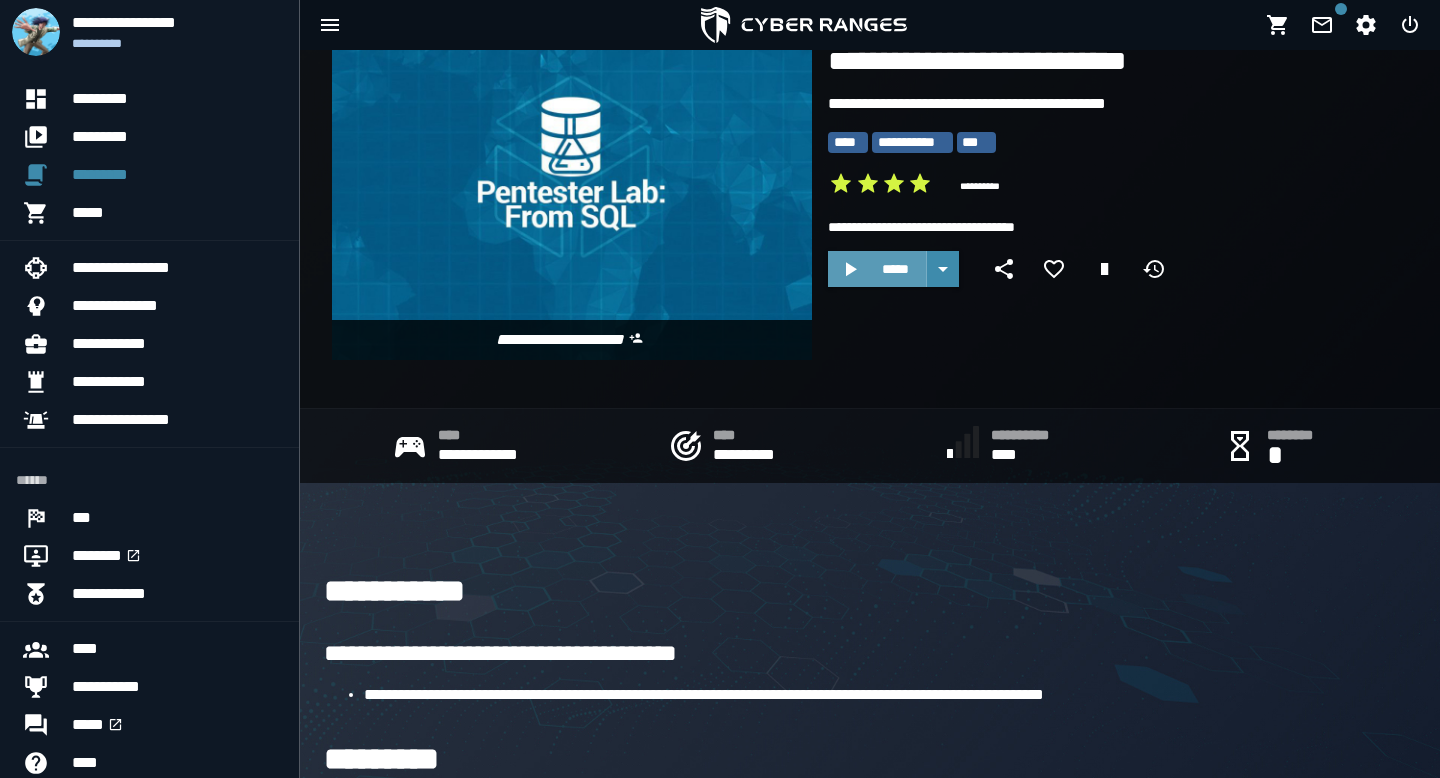 click on "*****" at bounding box center (895, 269) 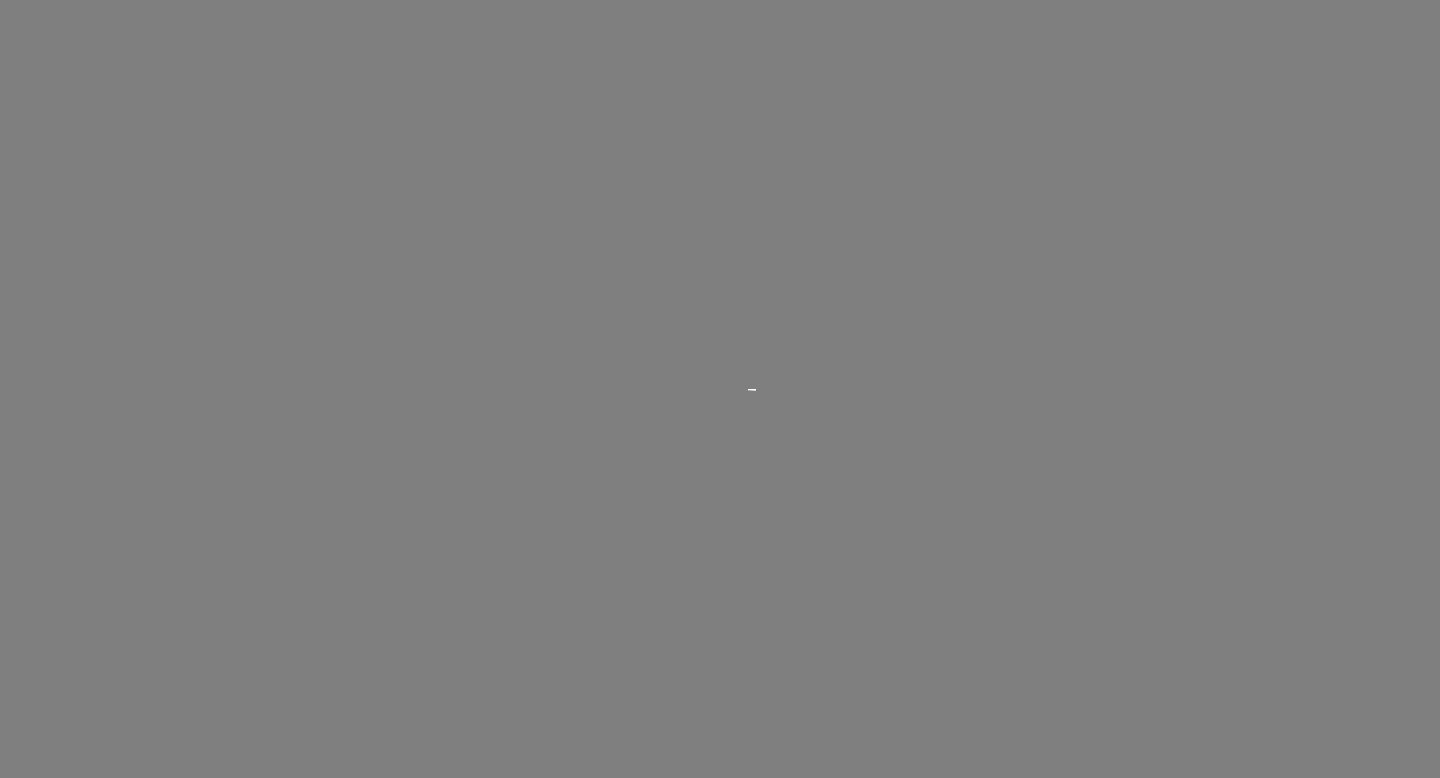 scroll, scrollTop: 0, scrollLeft: 0, axis: both 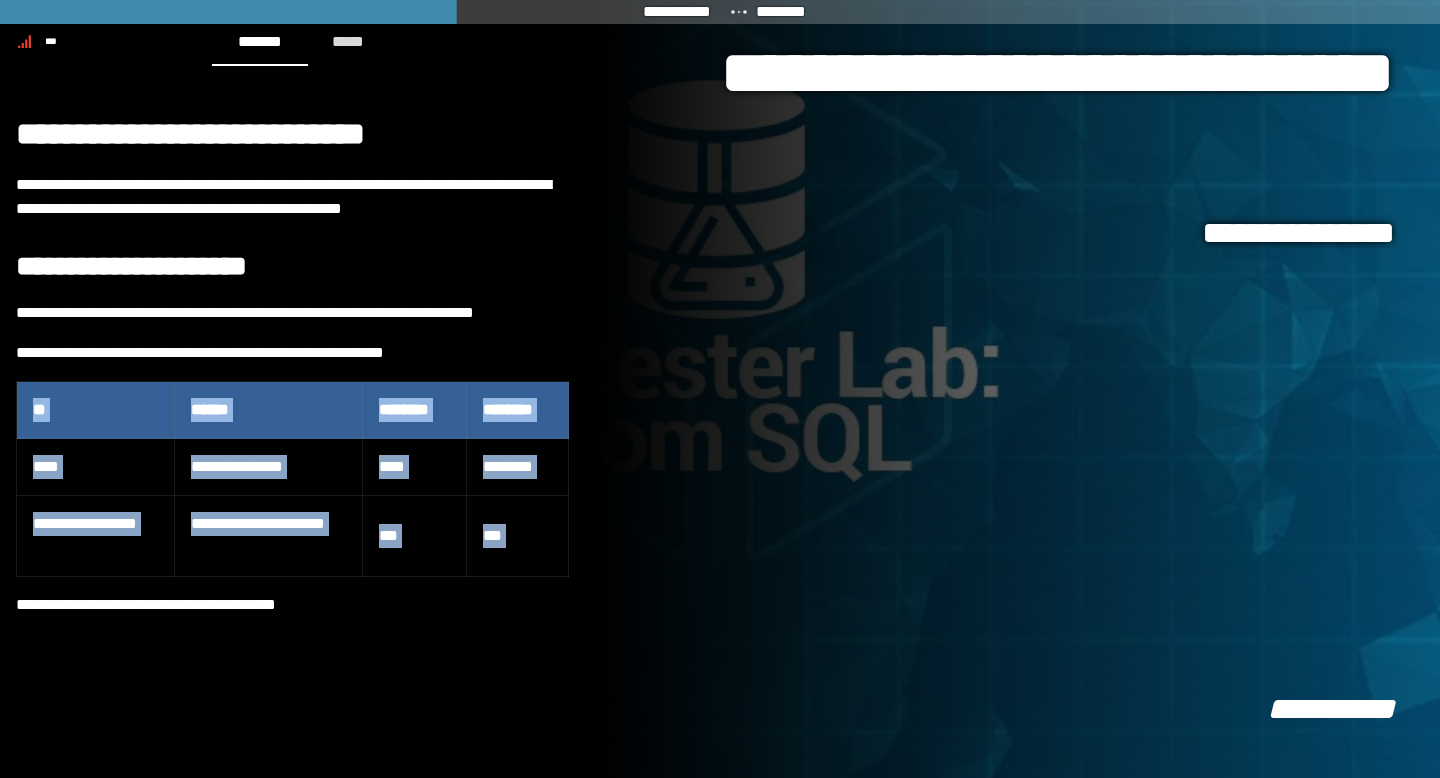 drag, startPoint x: 27, startPoint y: 371, endPoint x: 401, endPoint y: 611, distance: 444.38272 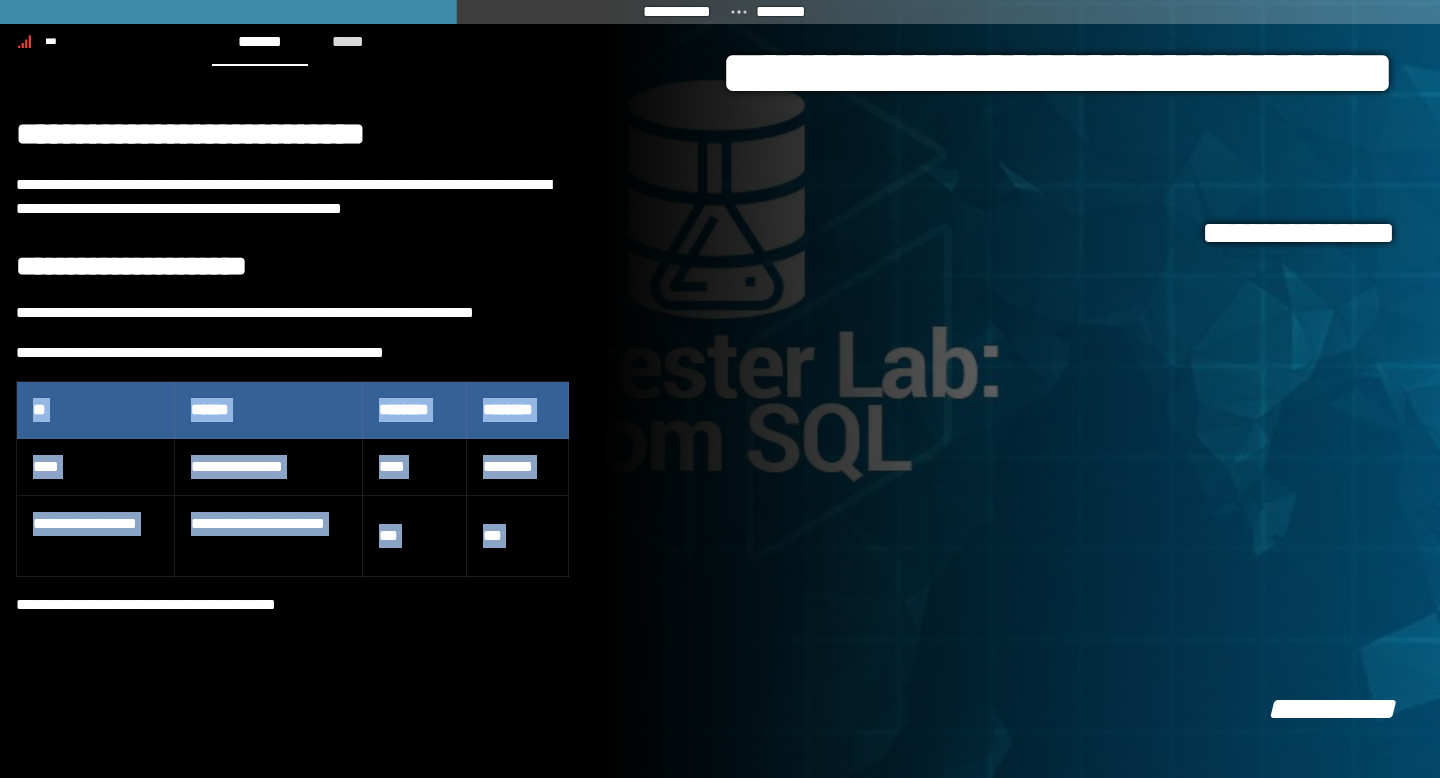 click on "**********" at bounding box center (292, 377) 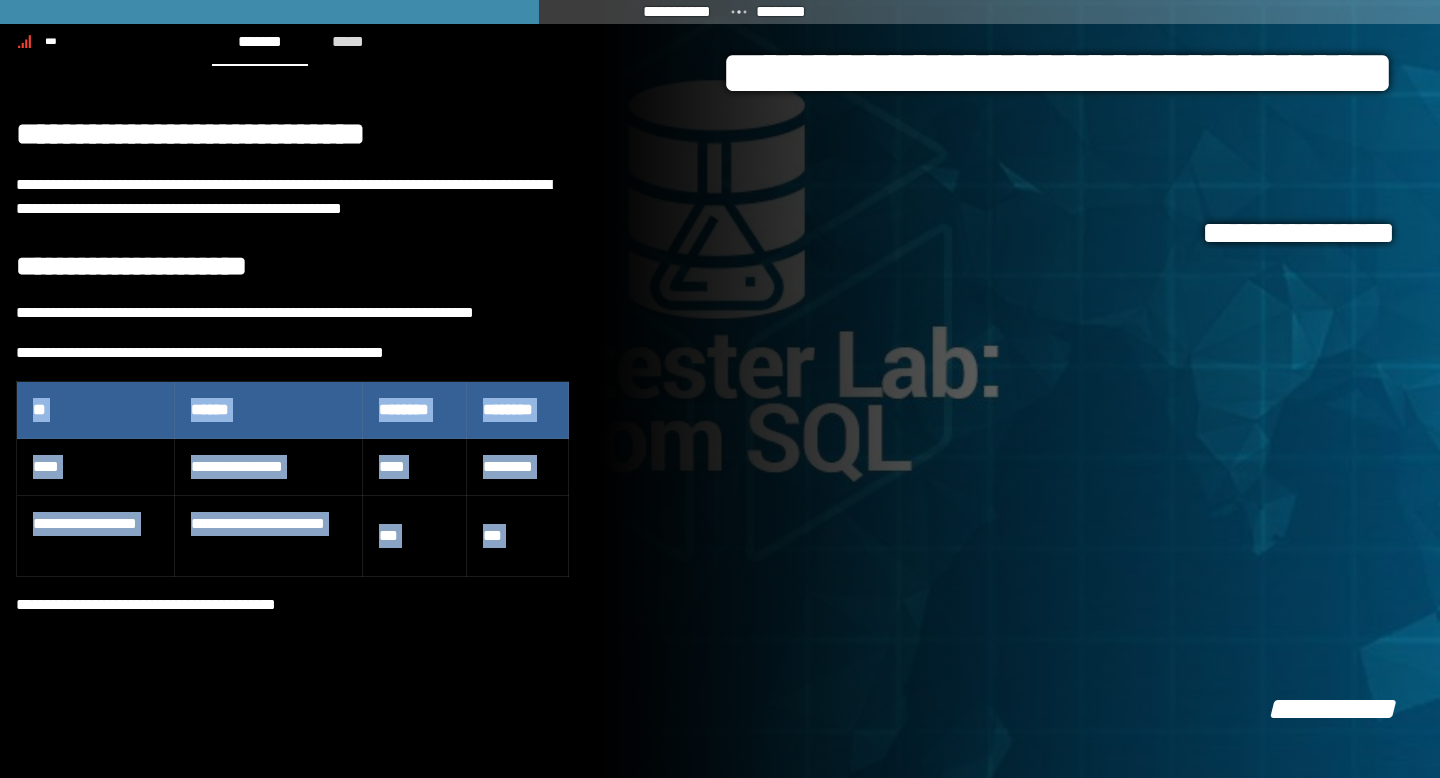 copy on "**********" 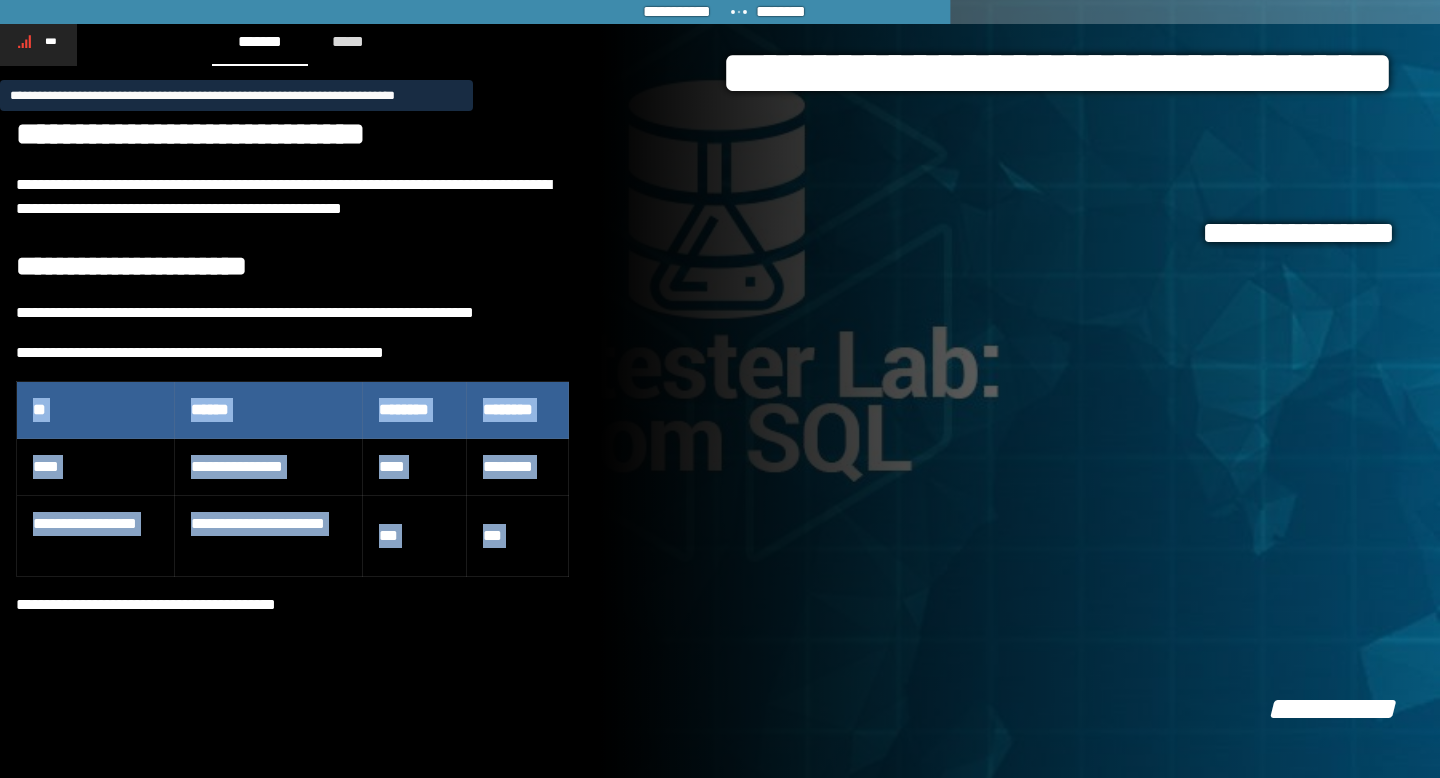 click 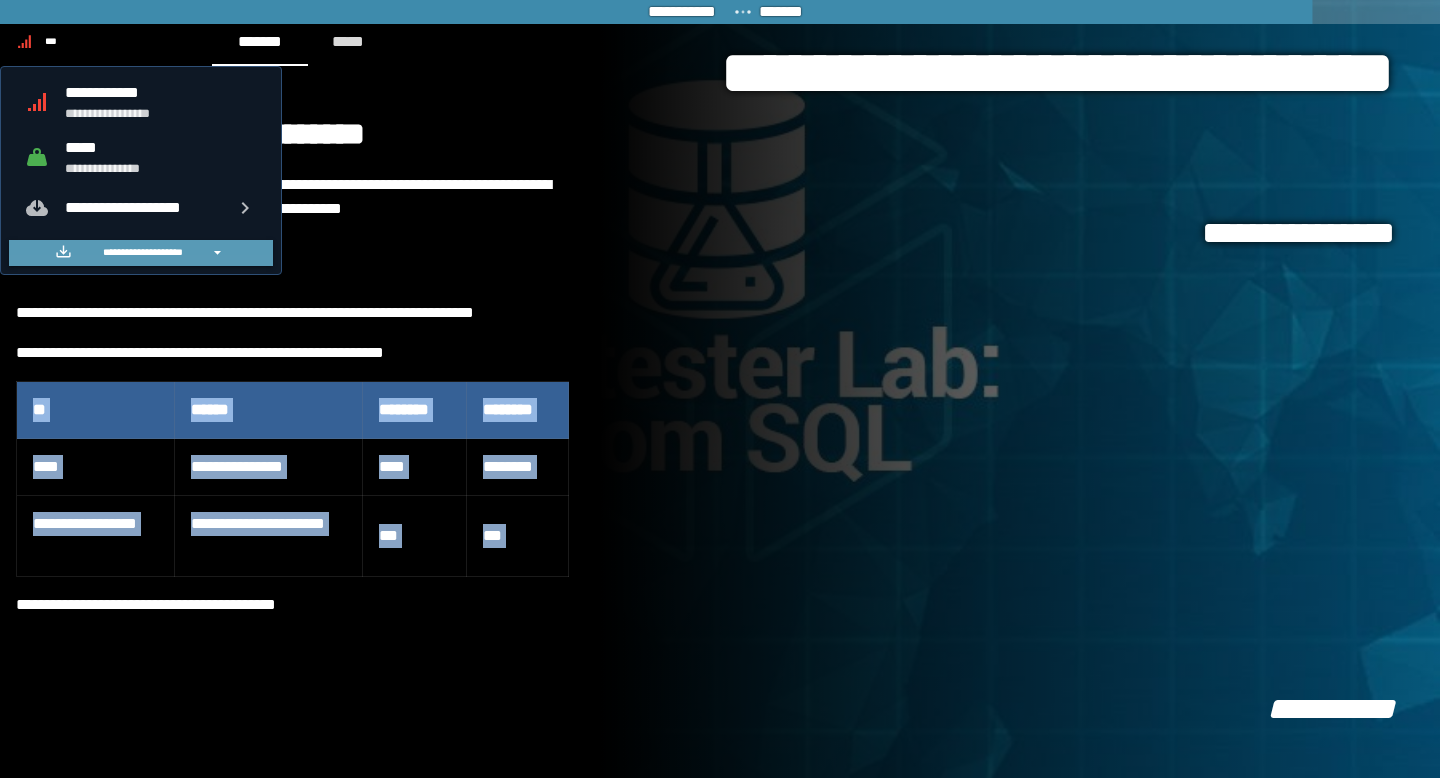 click on "**********" at bounding box center (142, 252) 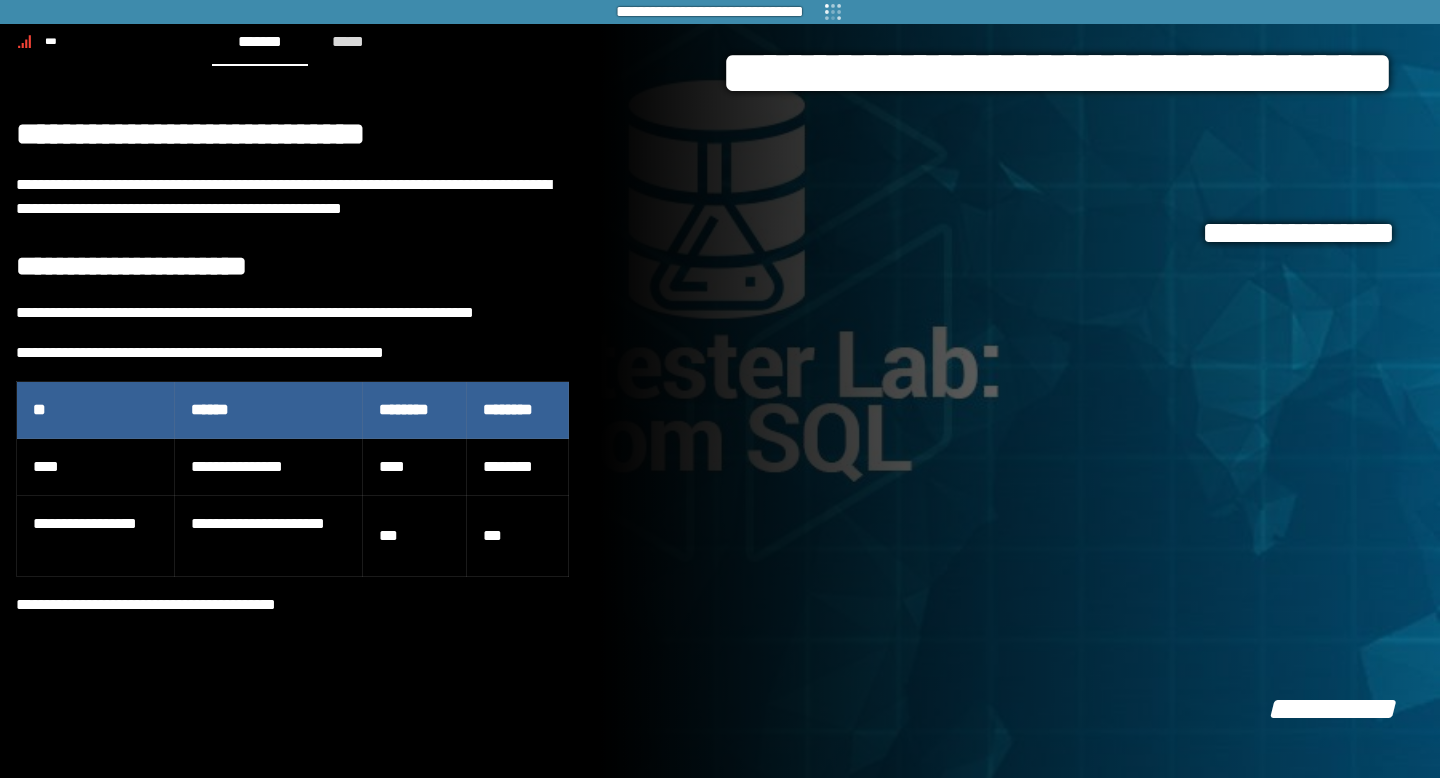 click on "**********" at bounding box center (292, 268) 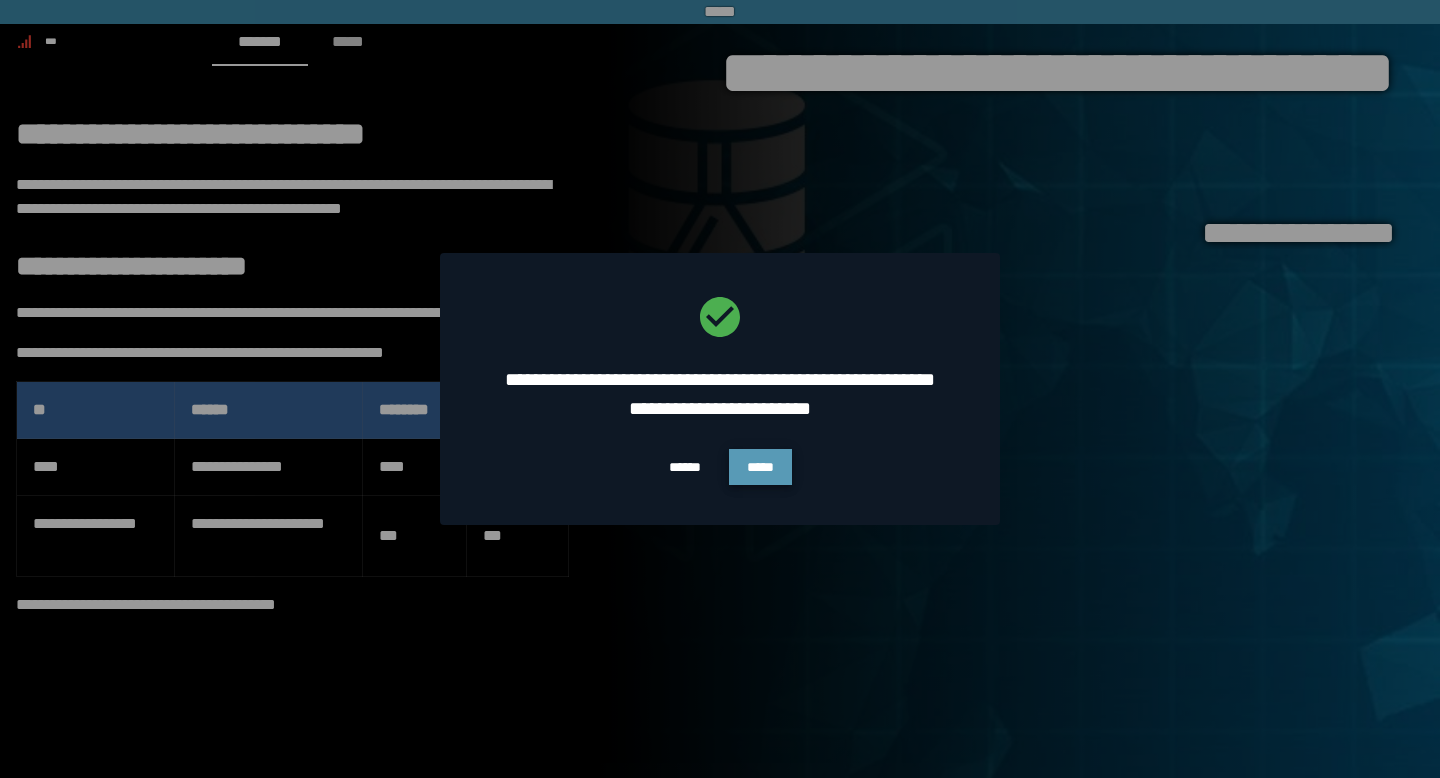 click on "*****" at bounding box center (760, 467) 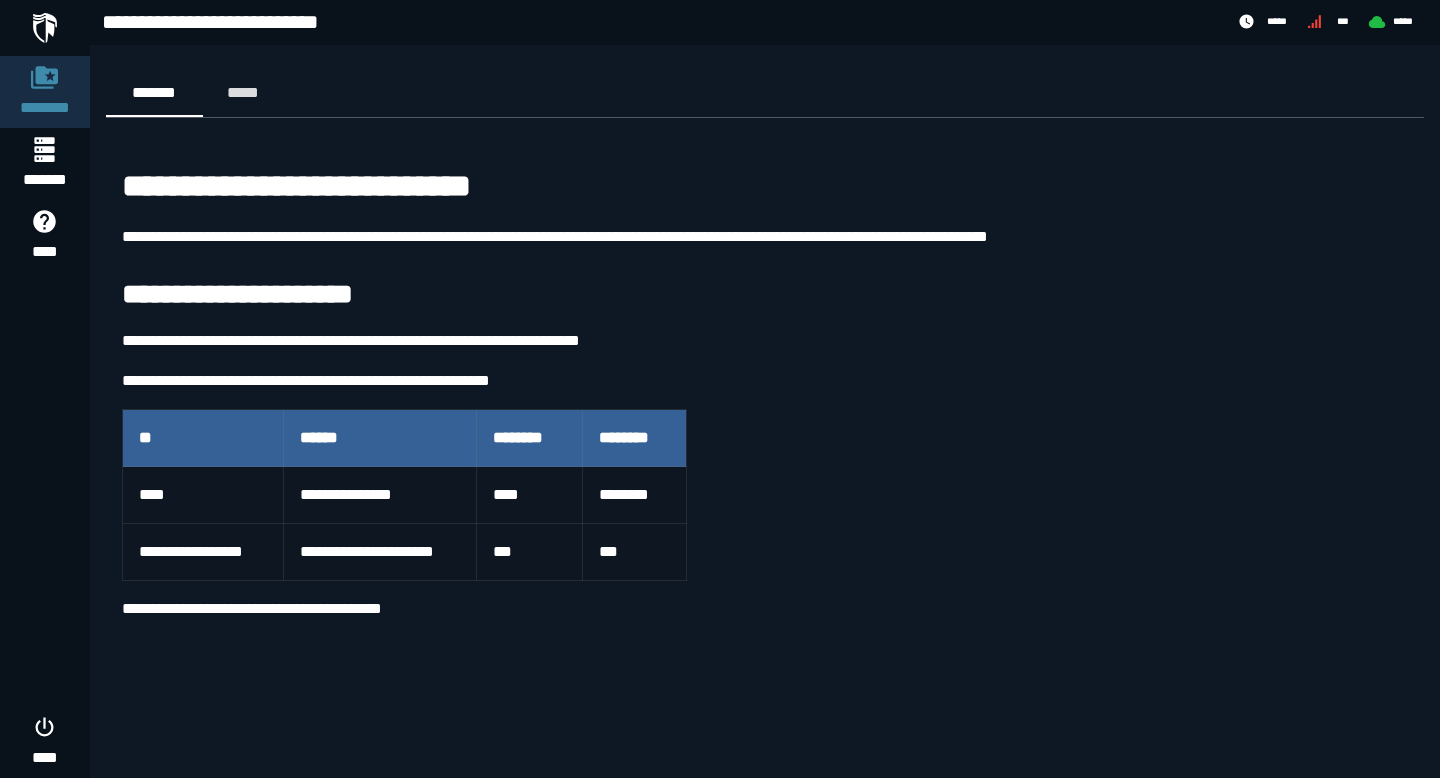 click on "**********" at bounding box center (765, 393) 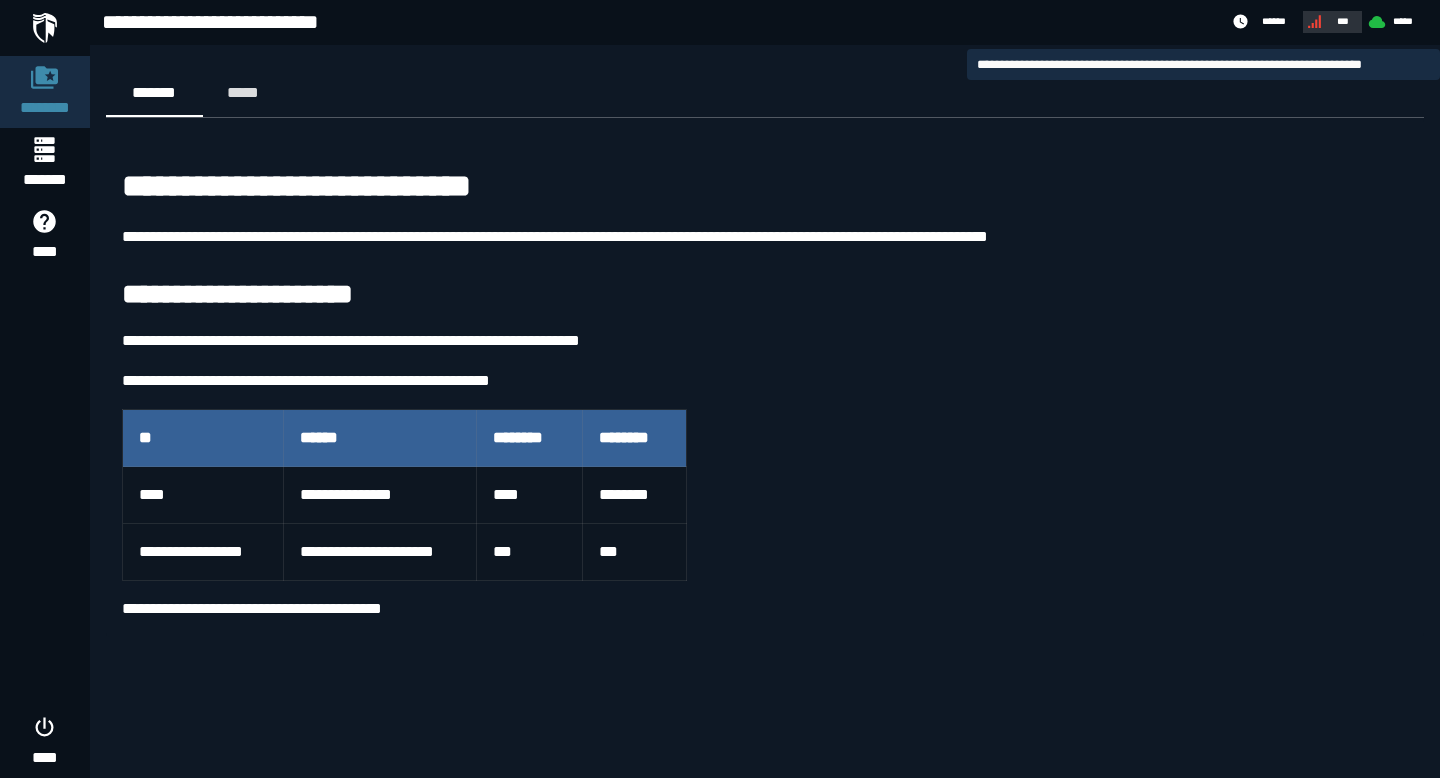 click on "***" at bounding box center (1330, 21) 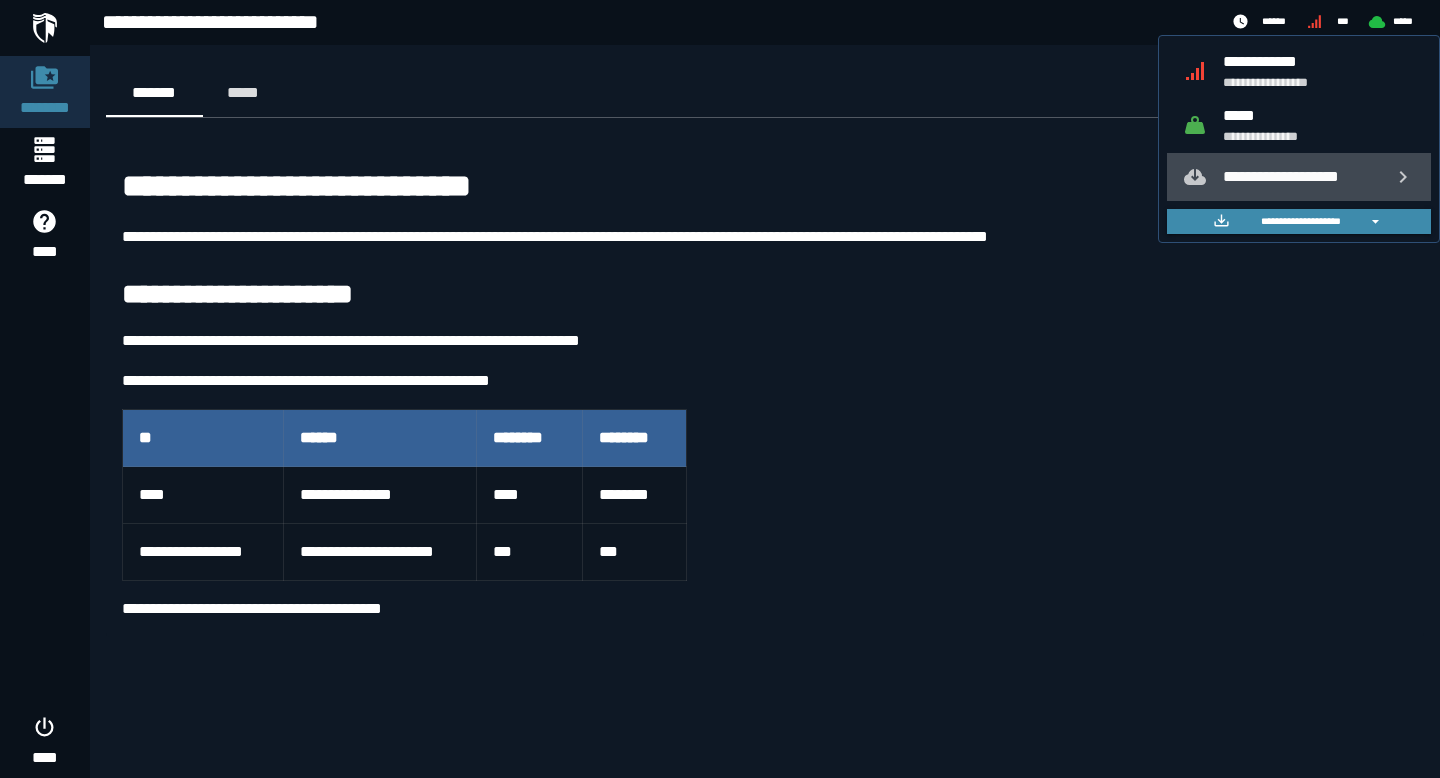 click on "**********" 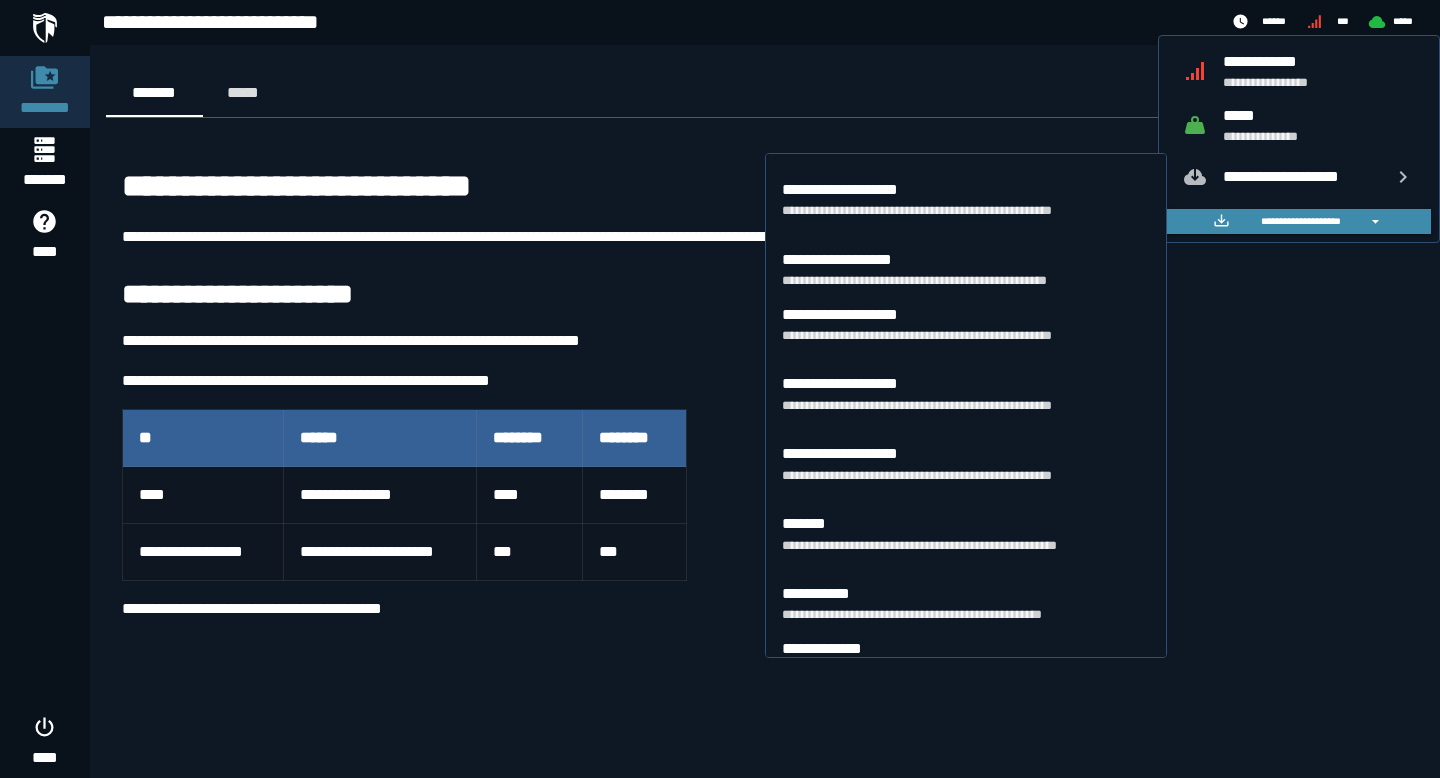 scroll, scrollTop: 833, scrollLeft: 0, axis: vertical 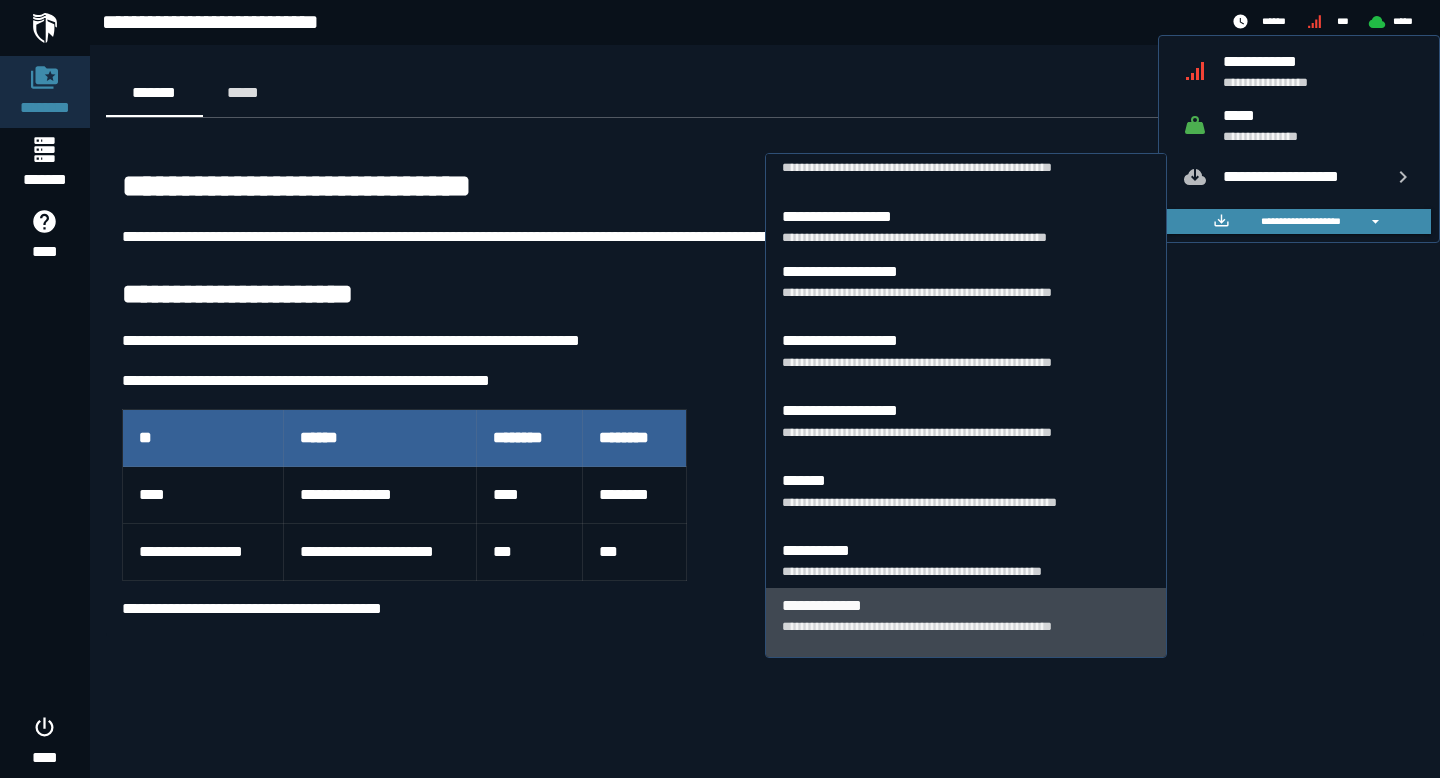 click on "**********" at bounding box center (966, 634) 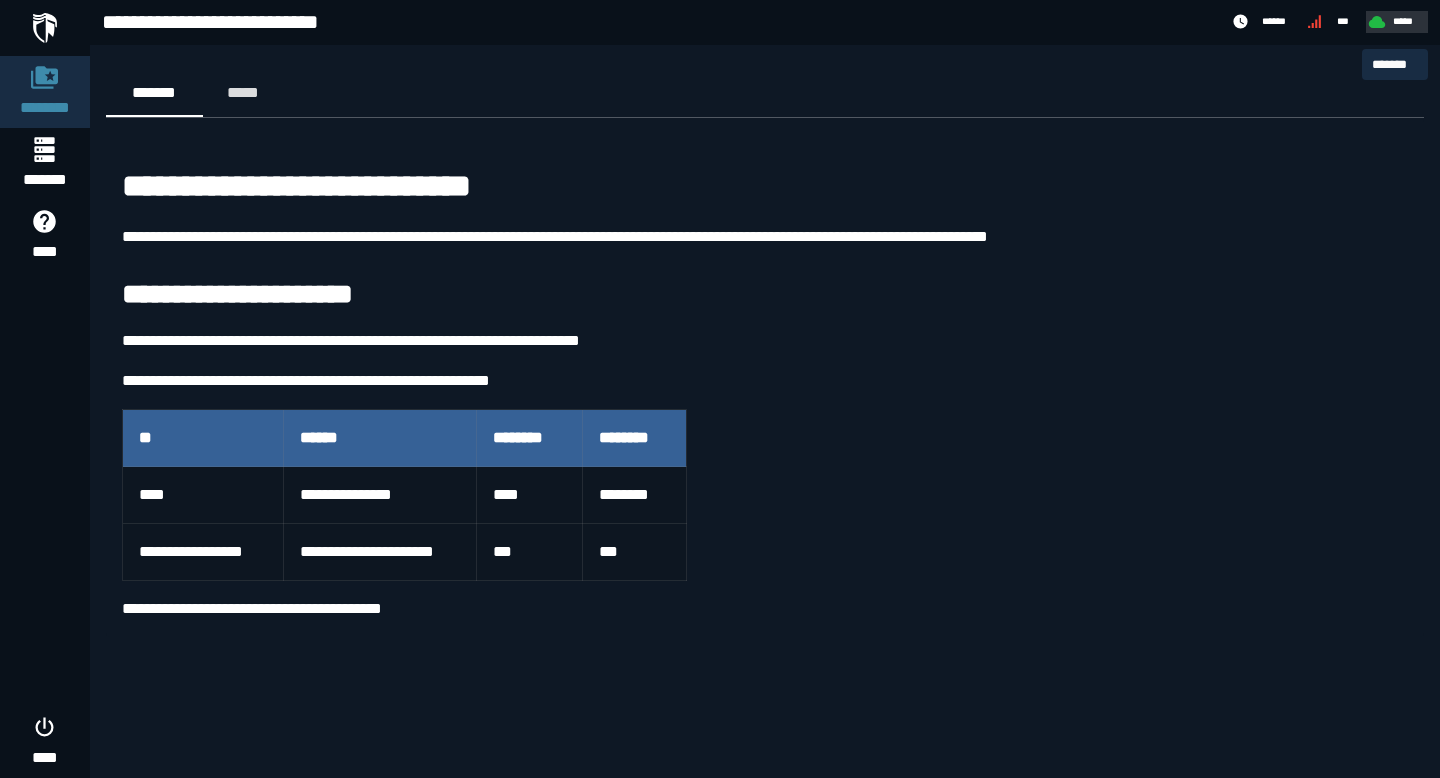 click on "*****" at bounding box center [1404, 21] 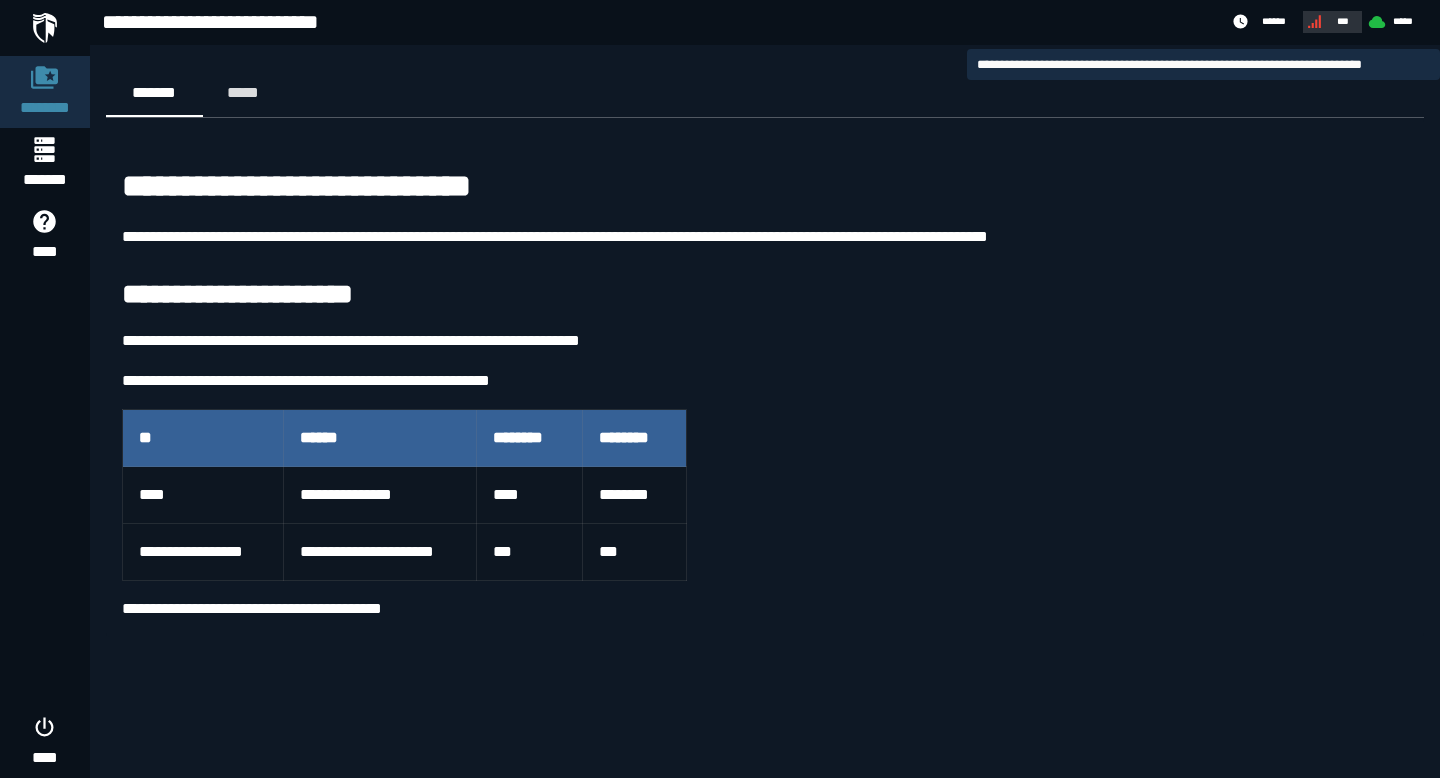 click on "***" at bounding box center (1343, 21) 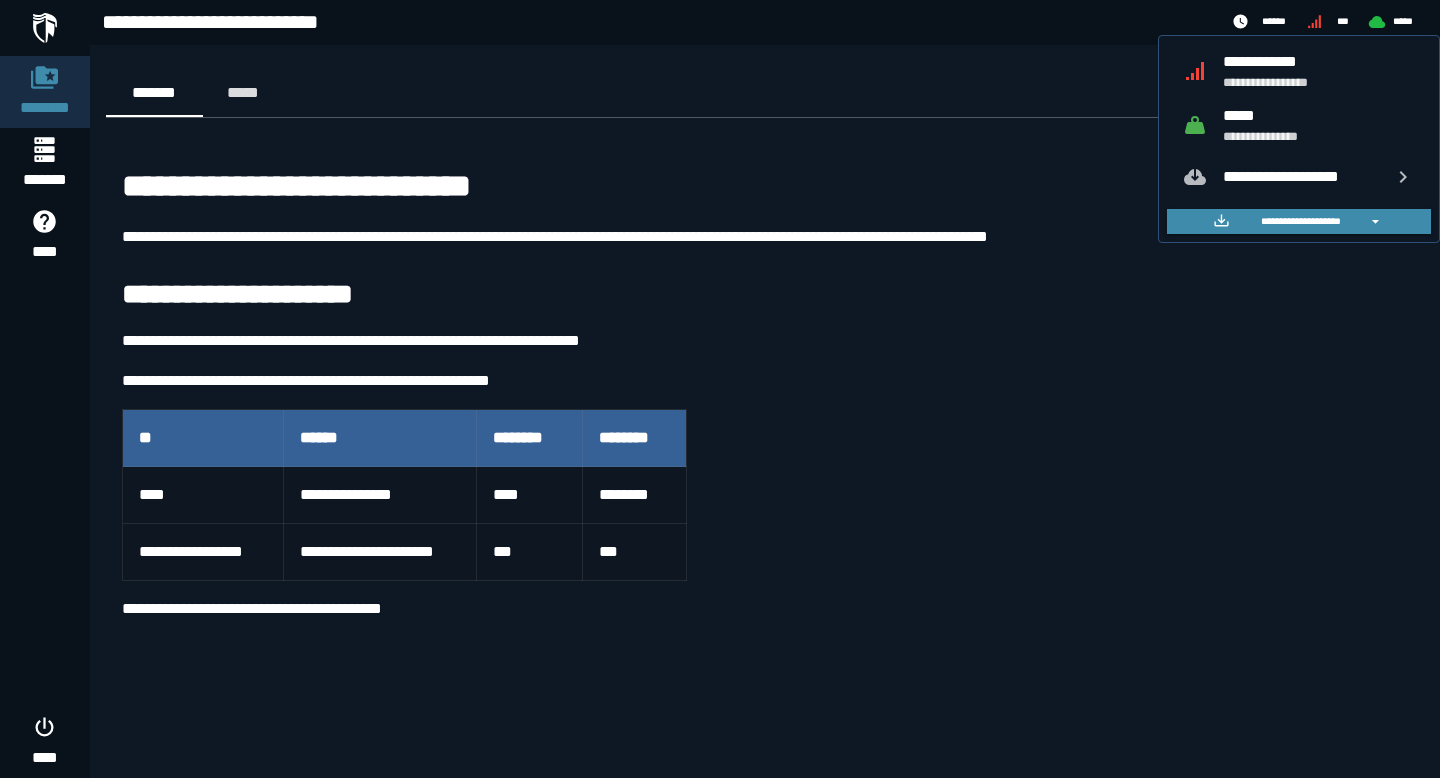 click on "*****" at bounding box center (1319, 115) 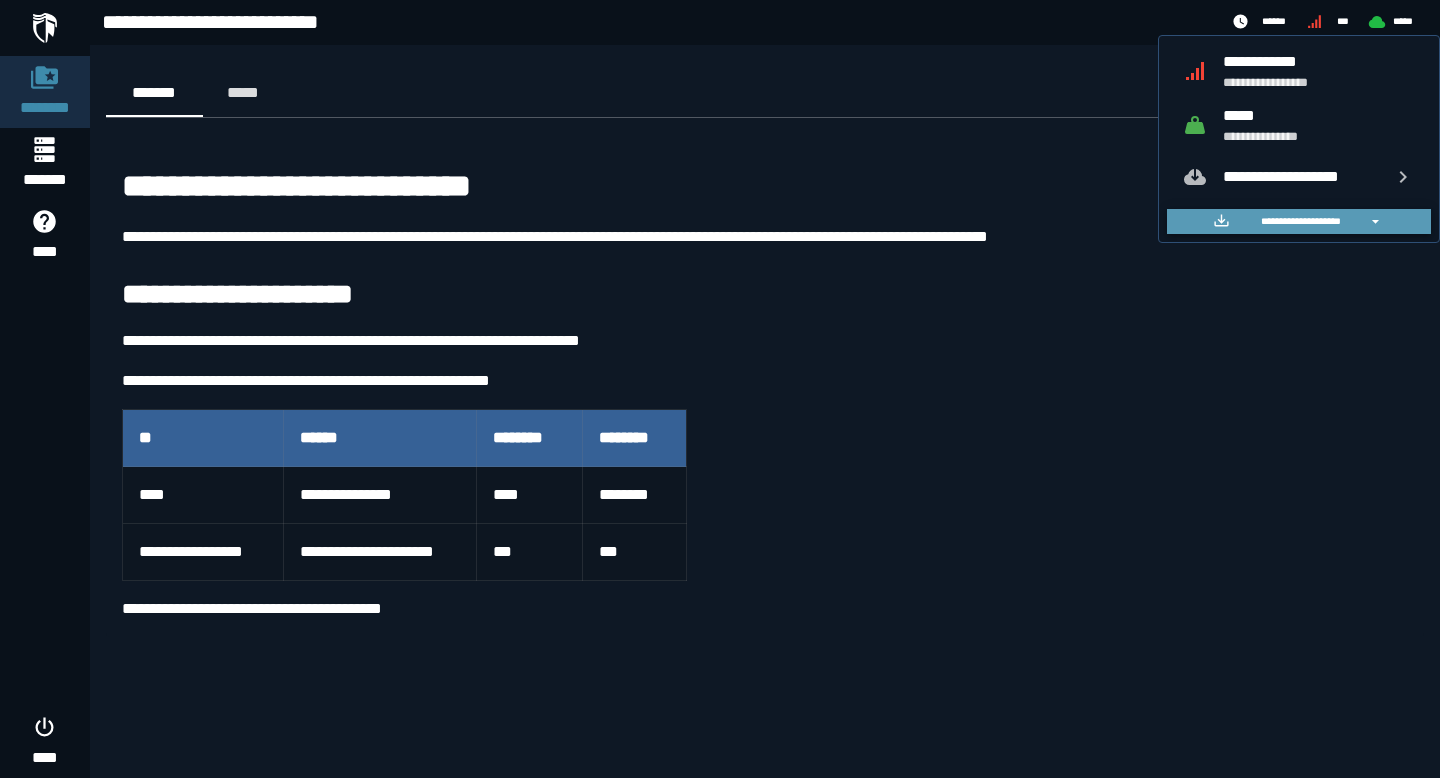 click on "**********" at bounding box center (1300, 221) 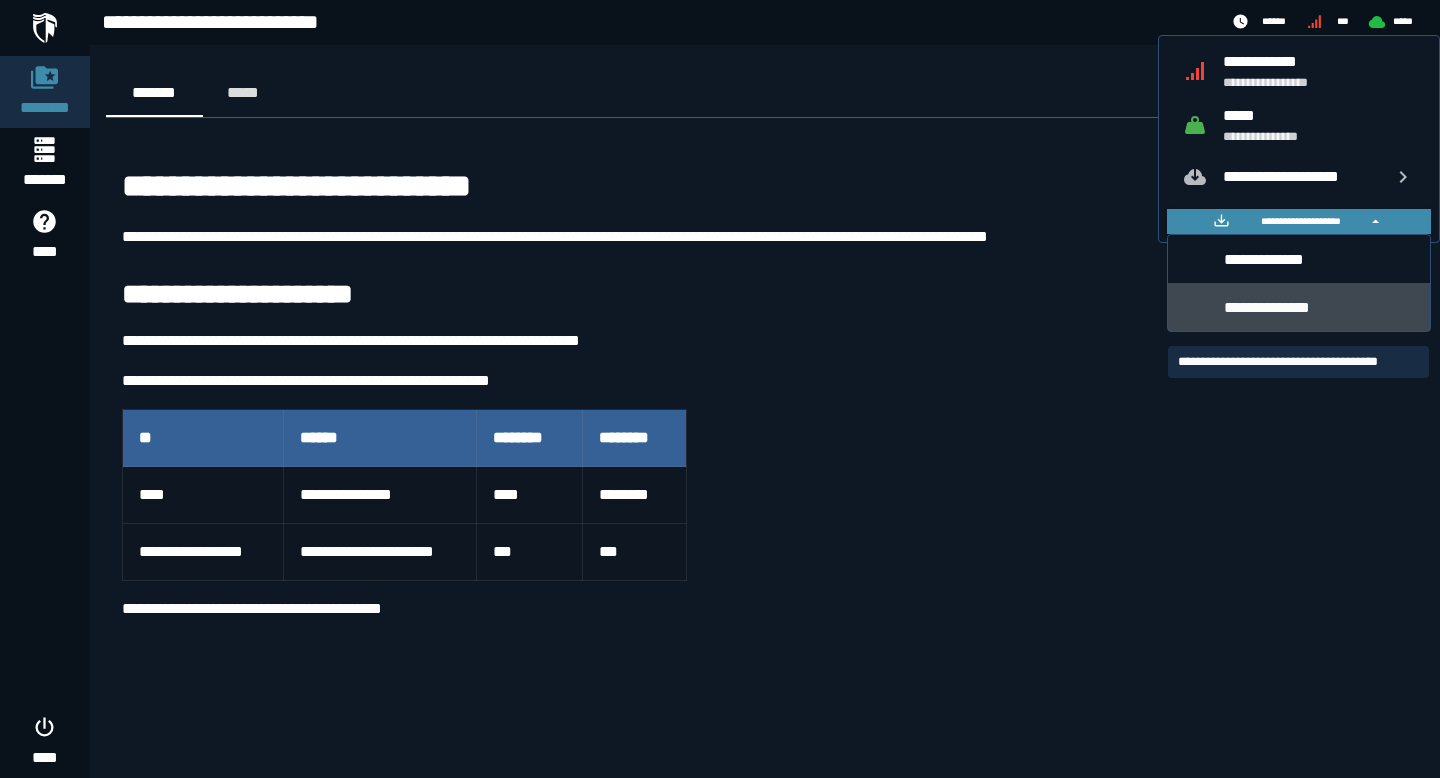 click on "**********" at bounding box center [1319, 307] 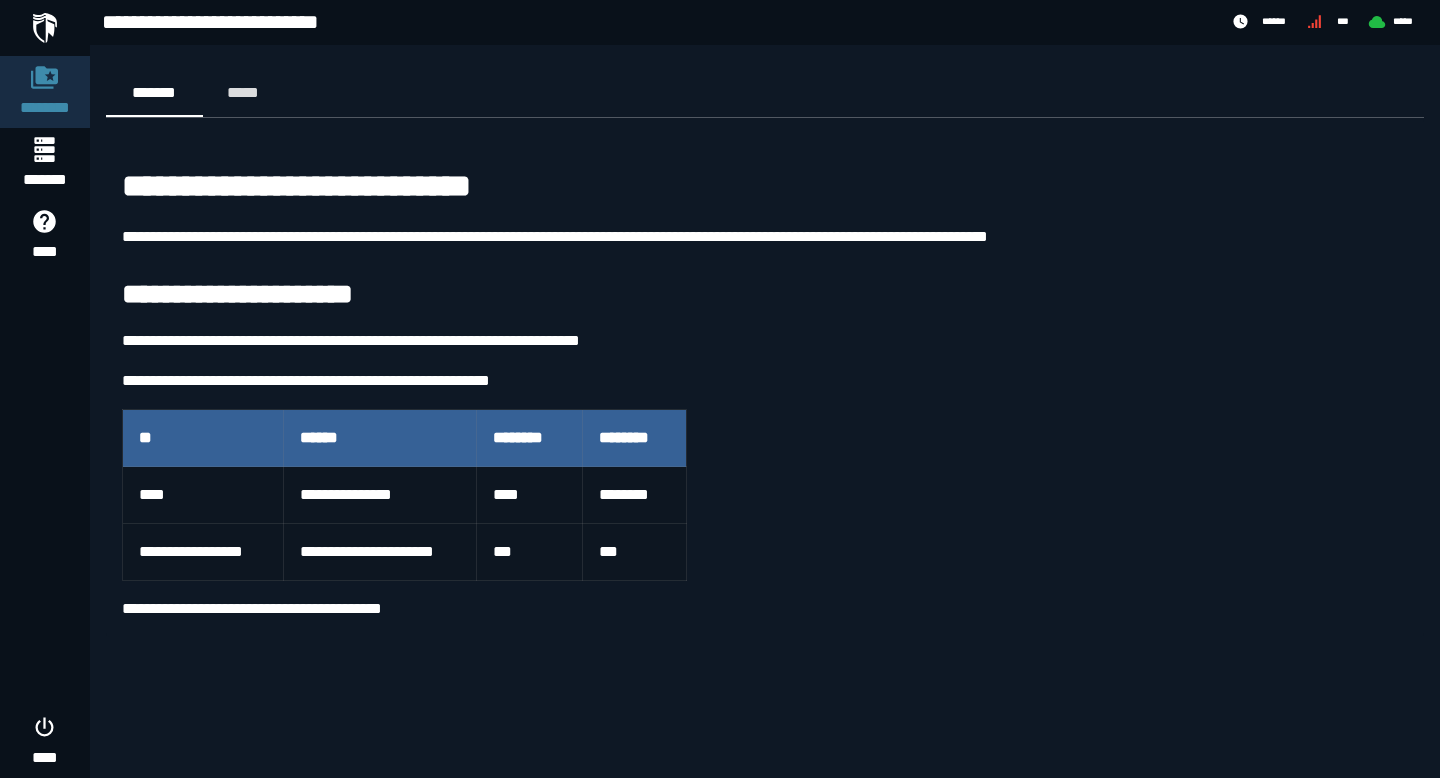click on "**********" at bounding box center [765, 341] 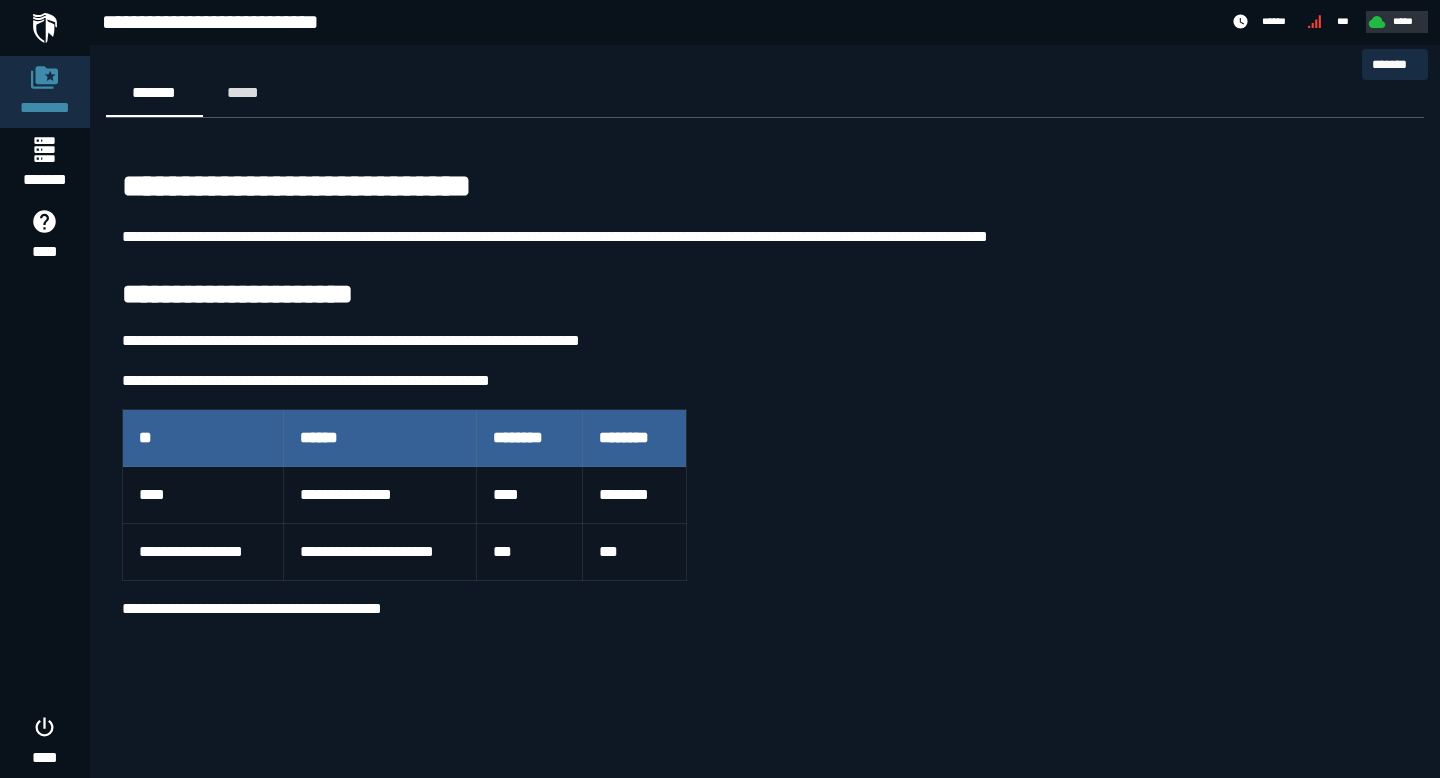 click on "*****" at bounding box center (1404, 21) 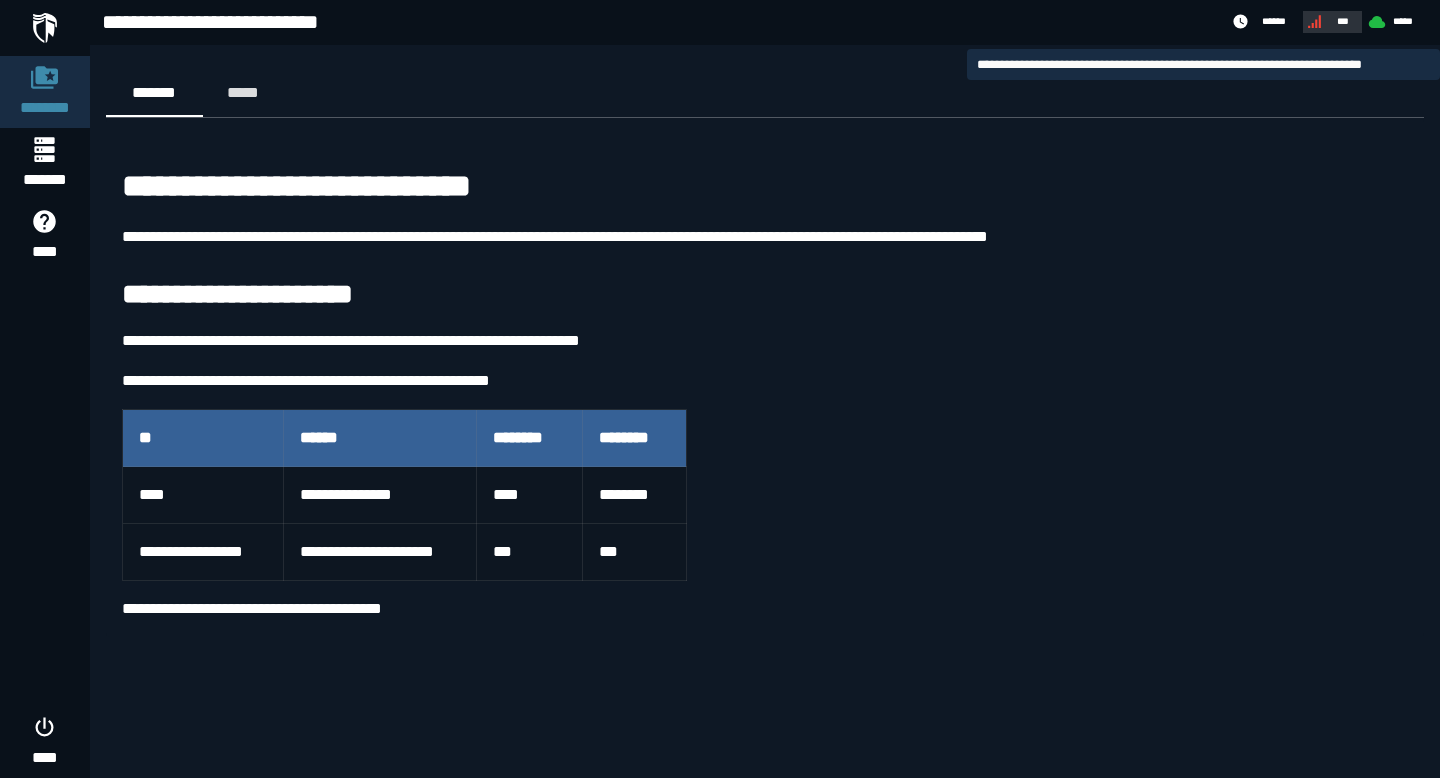 click 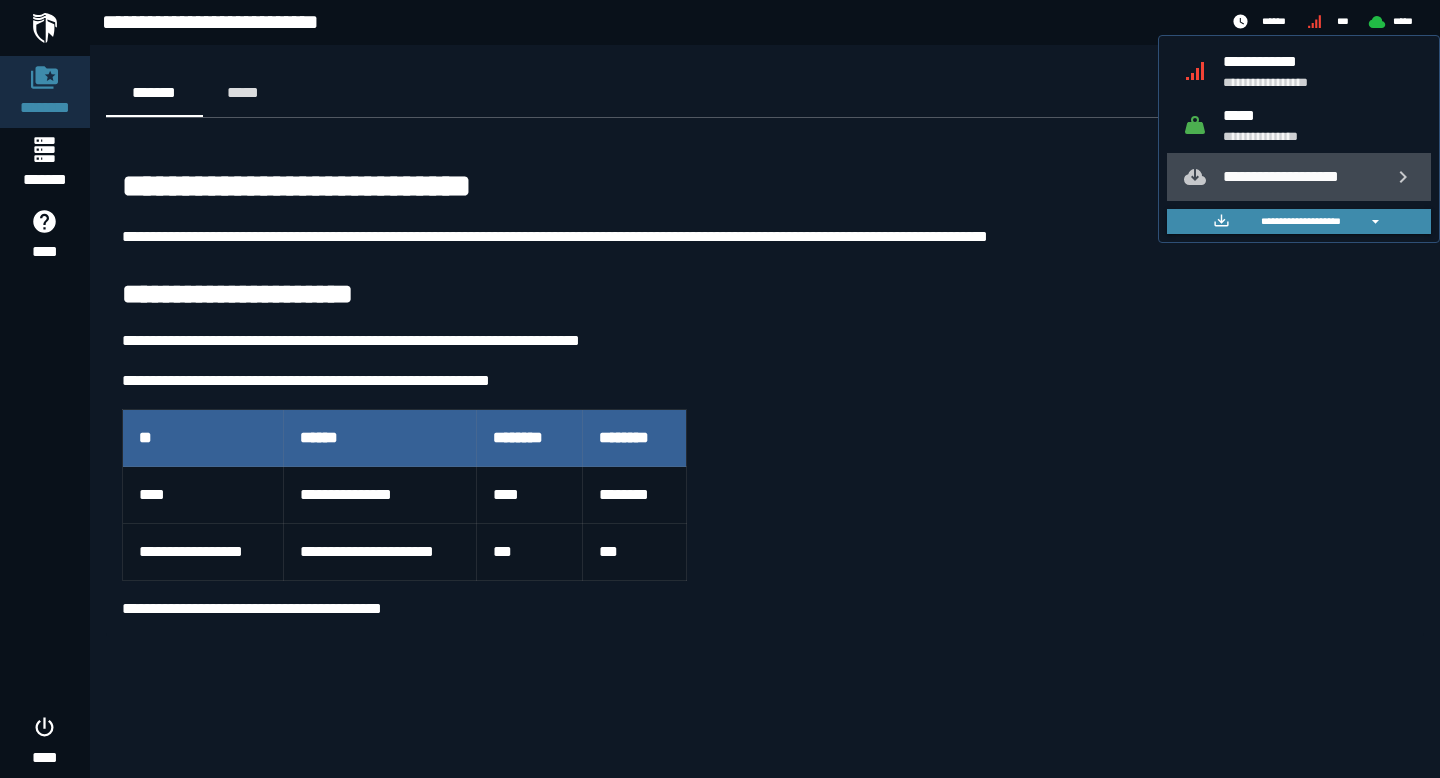 click on "**********" 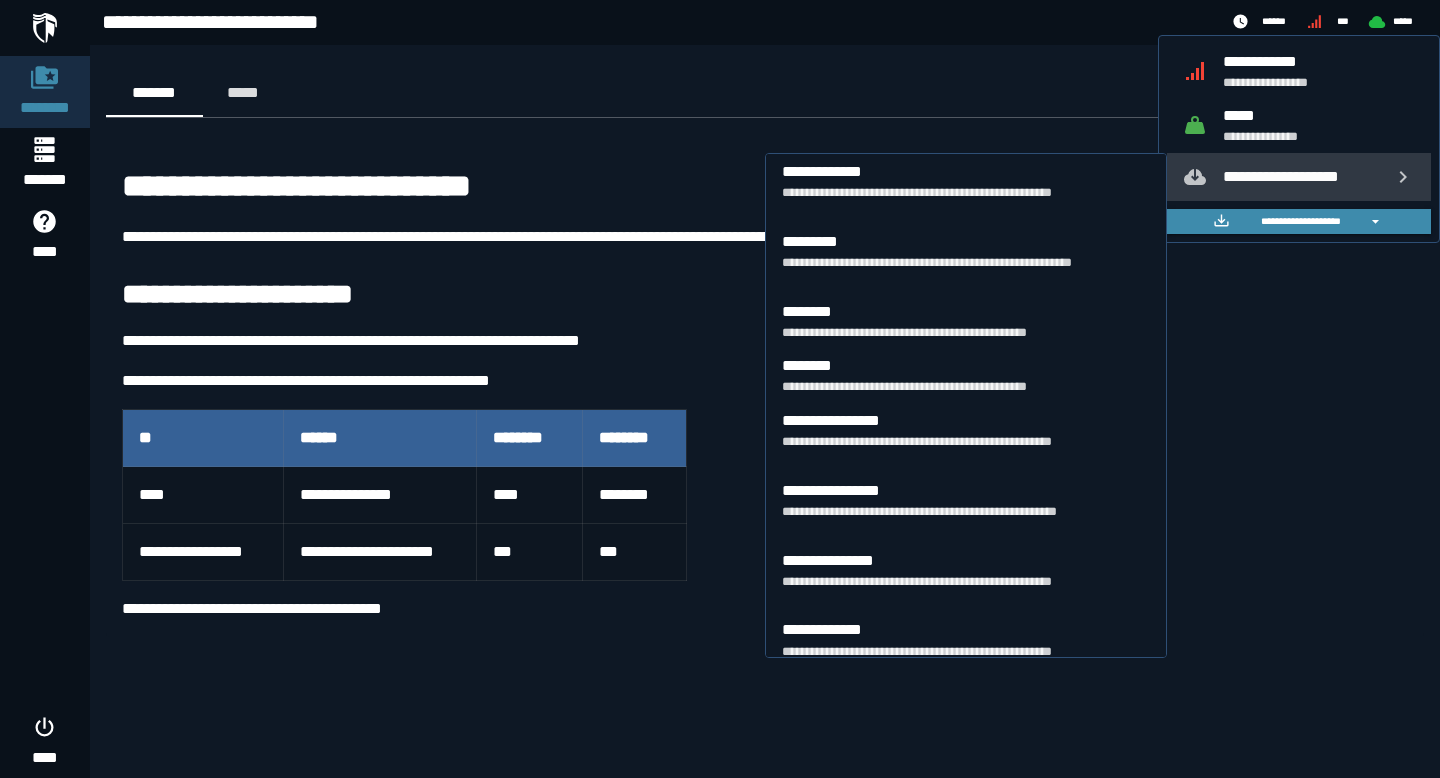 click on "**********" 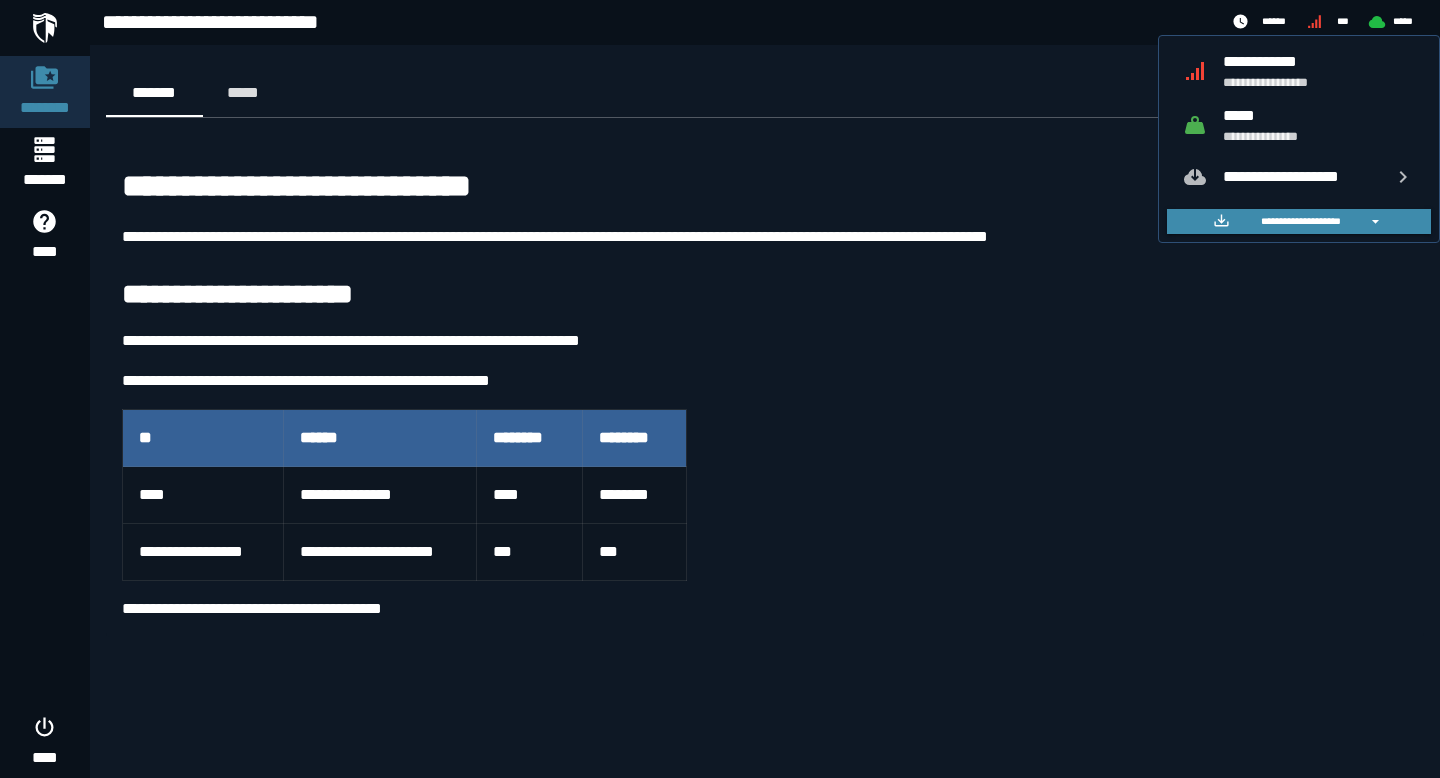 click on "**********" at bounding box center [1319, 136] 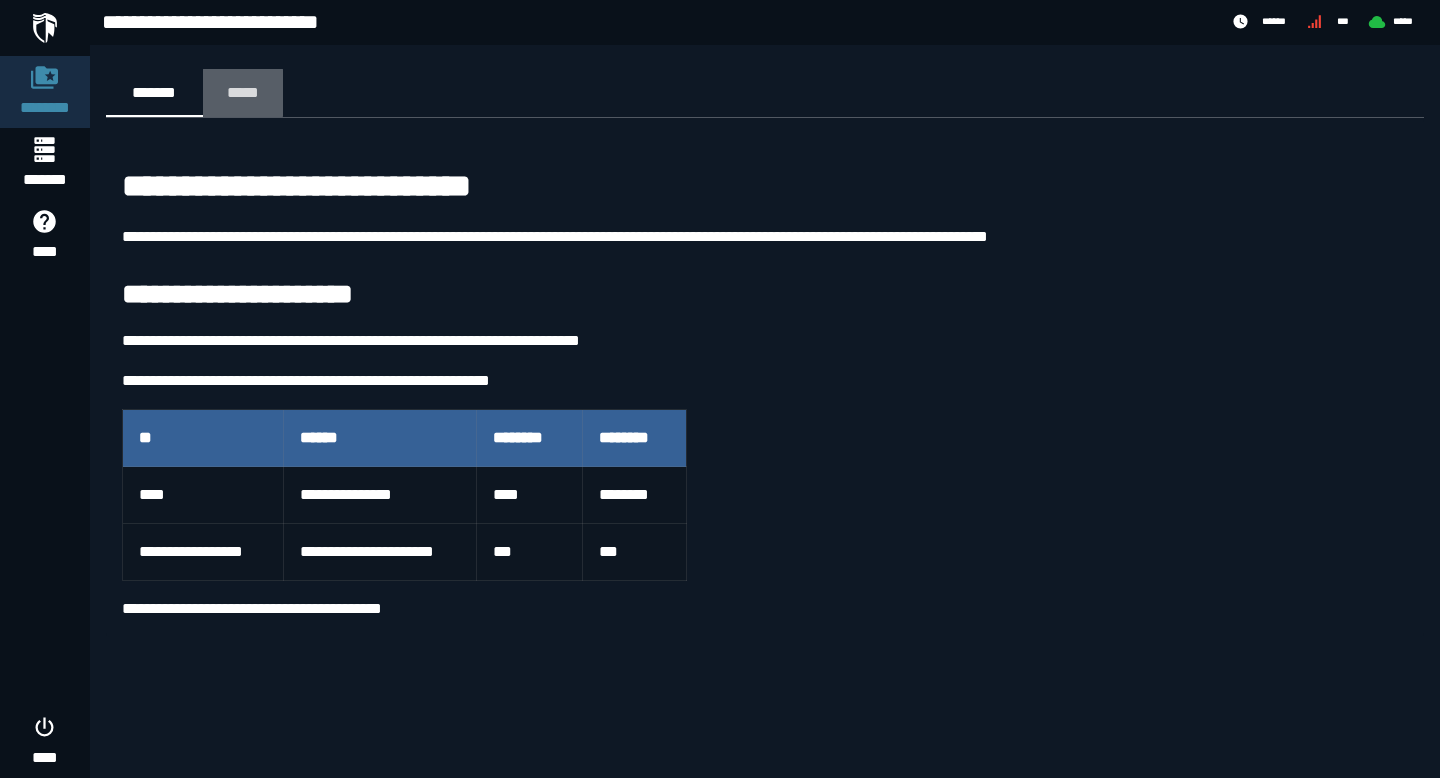 click on "*****" at bounding box center [243, 92] 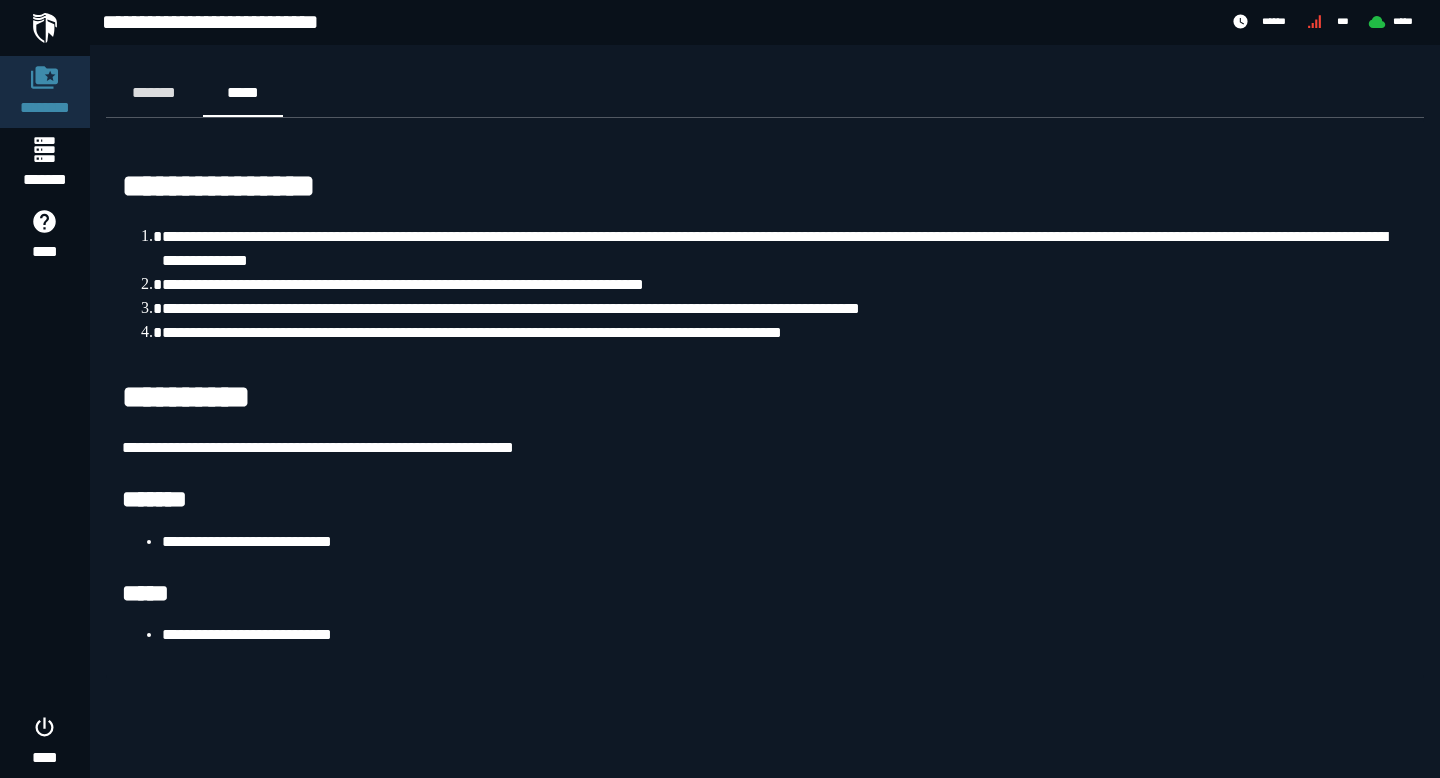 drag, startPoint x: 379, startPoint y: 642, endPoint x: 250, endPoint y: 655, distance: 129.65338 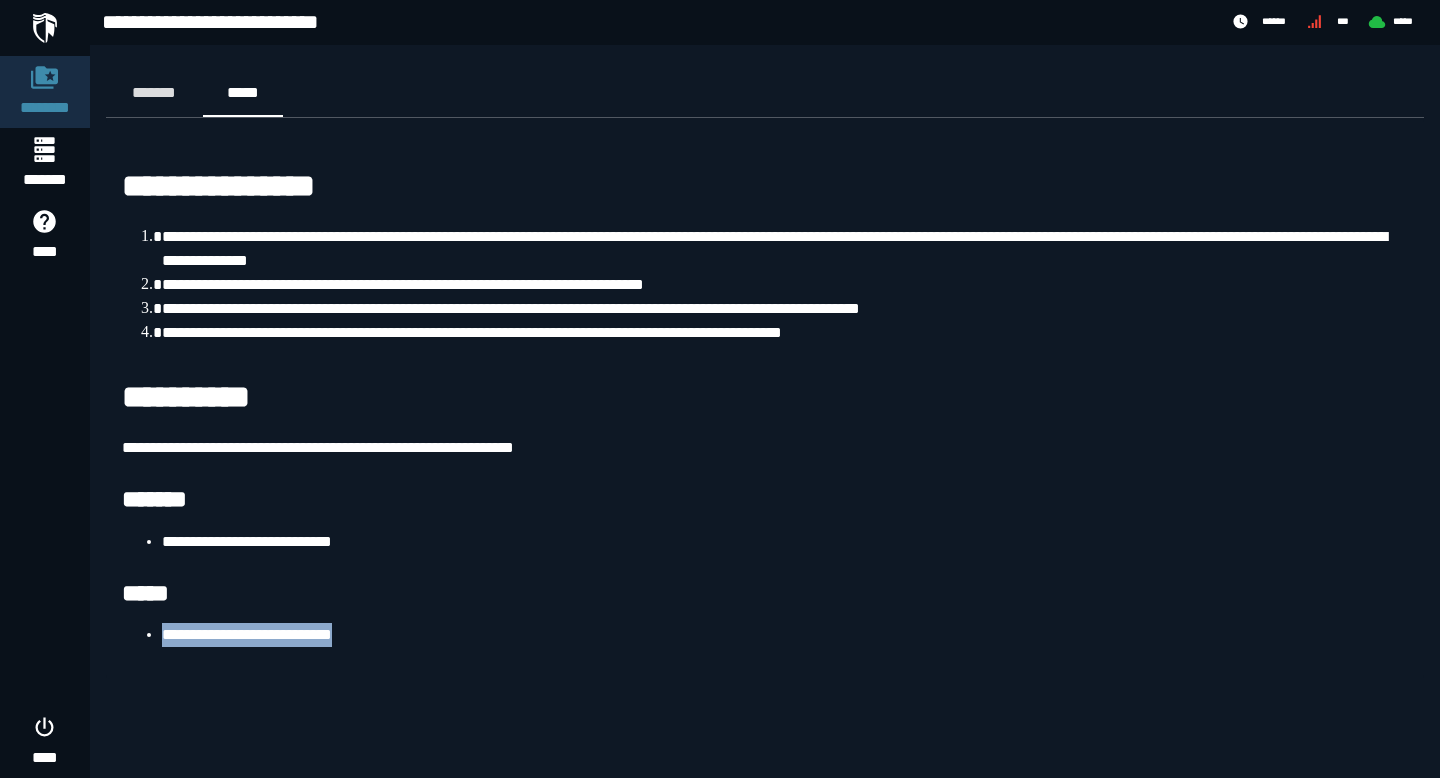 drag, startPoint x: 374, startPoint y: 640, endPoint x: 153, endPoint y: 638, distance: 221.00905 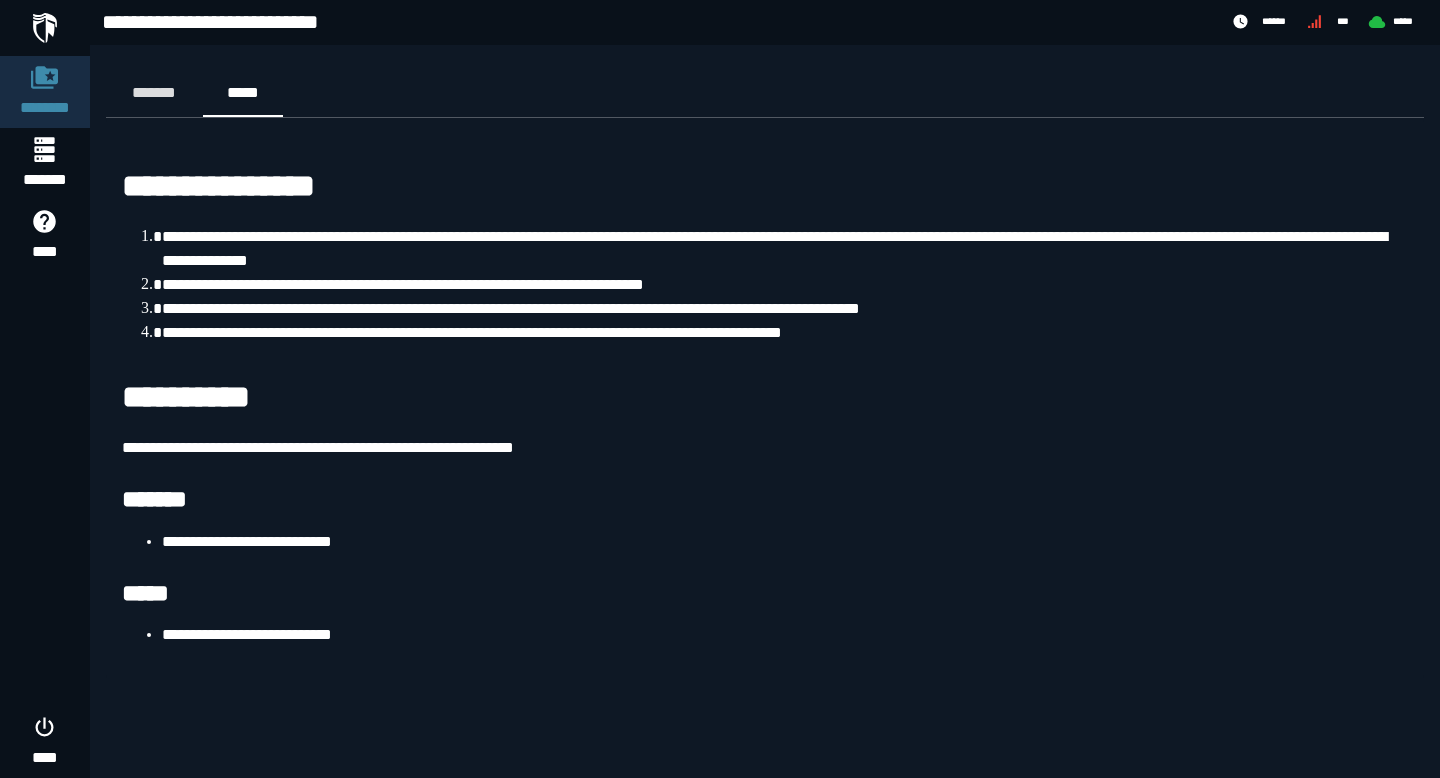 click on "**********" at bounding box center (785, 309) 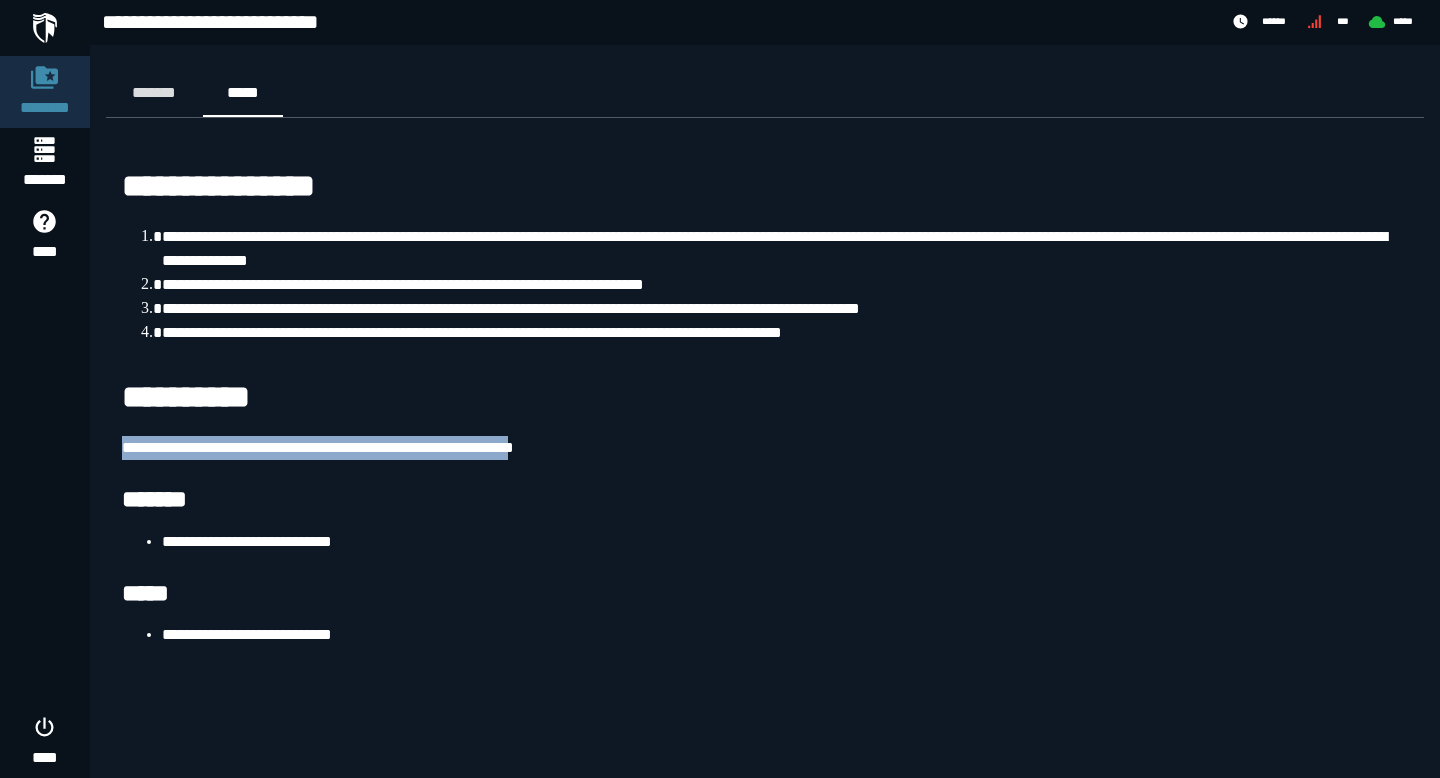 drag, startPoint x: 576, startPoint y: 445, endPoint x: 100, endPoint y: 444, distance: 476.00104 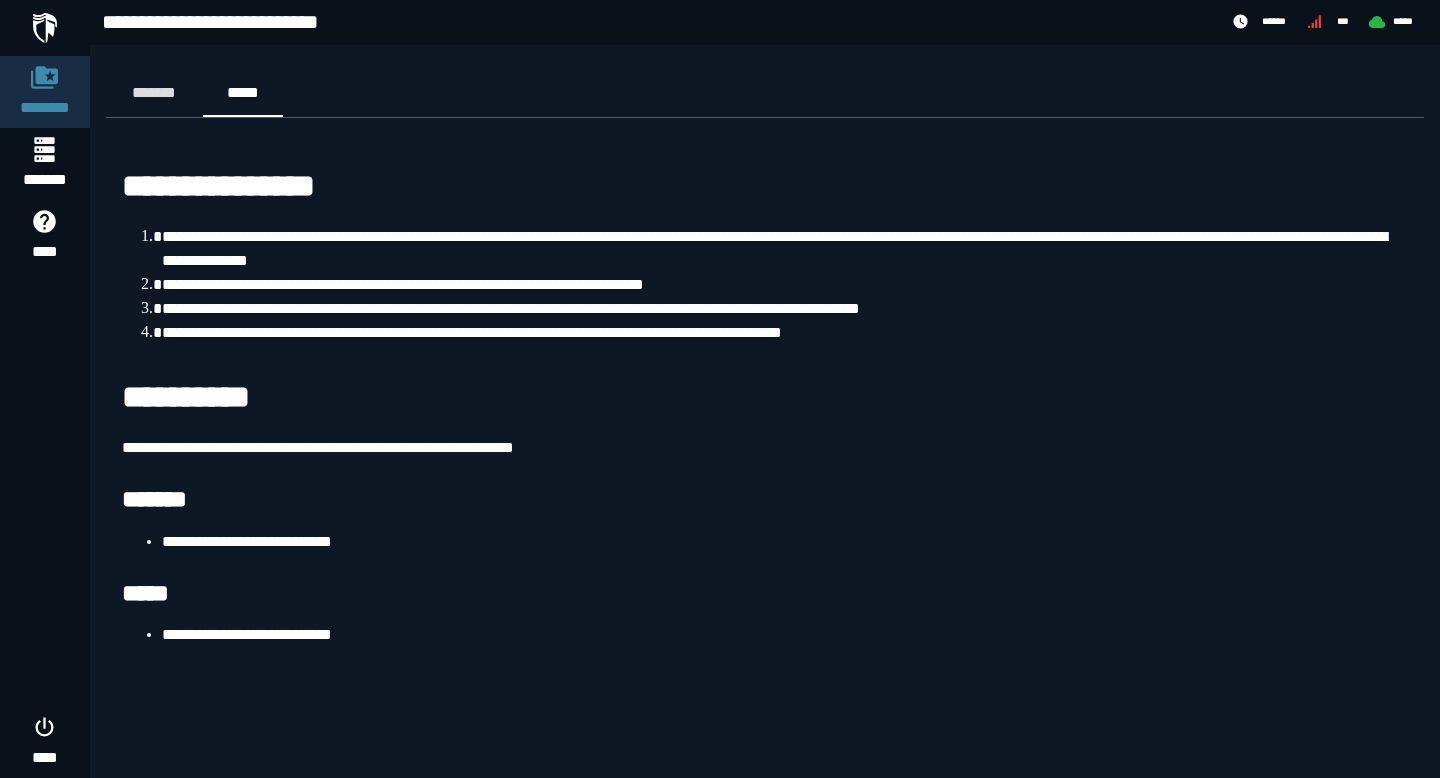 click on "**********" at bounding box center [765, 406] 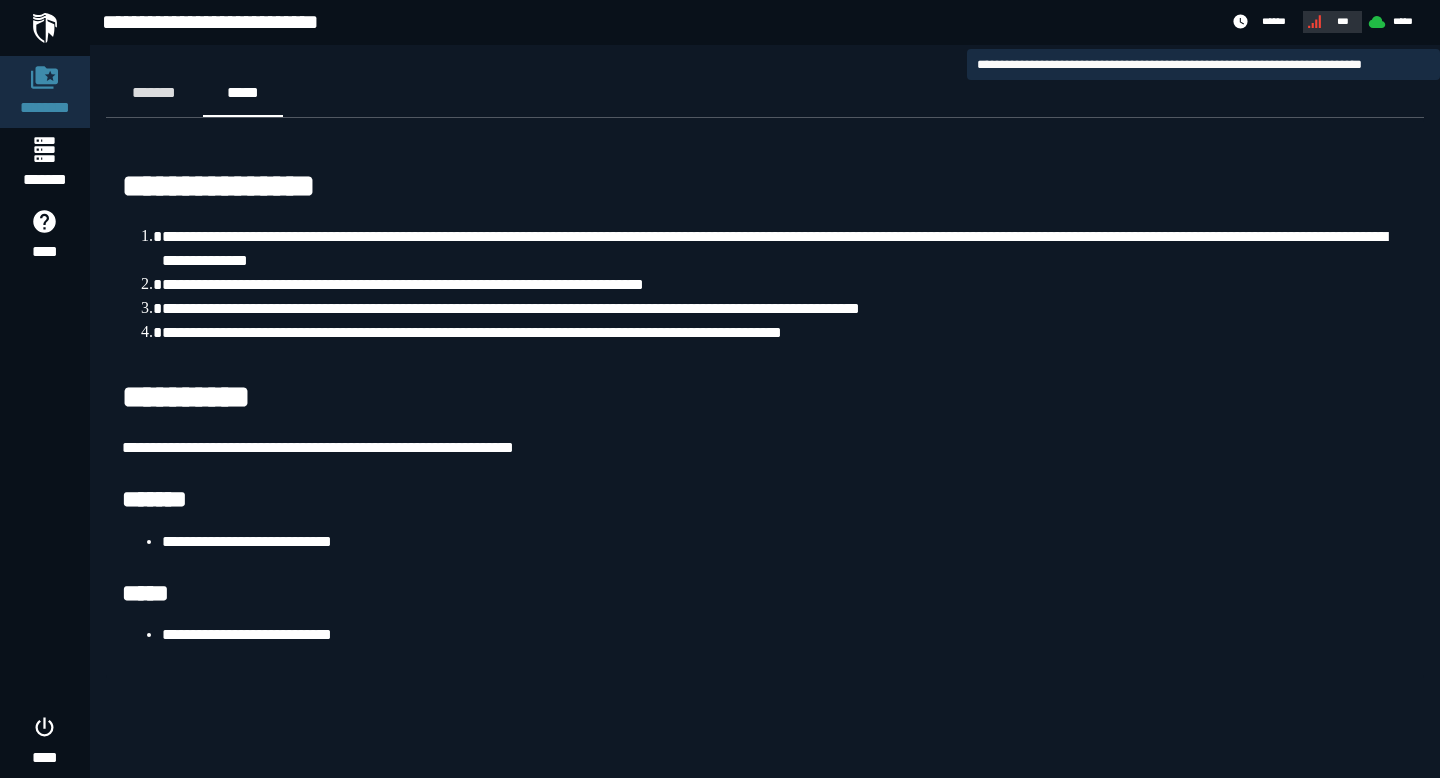 click on "***" at bounding box center [1343, 21] 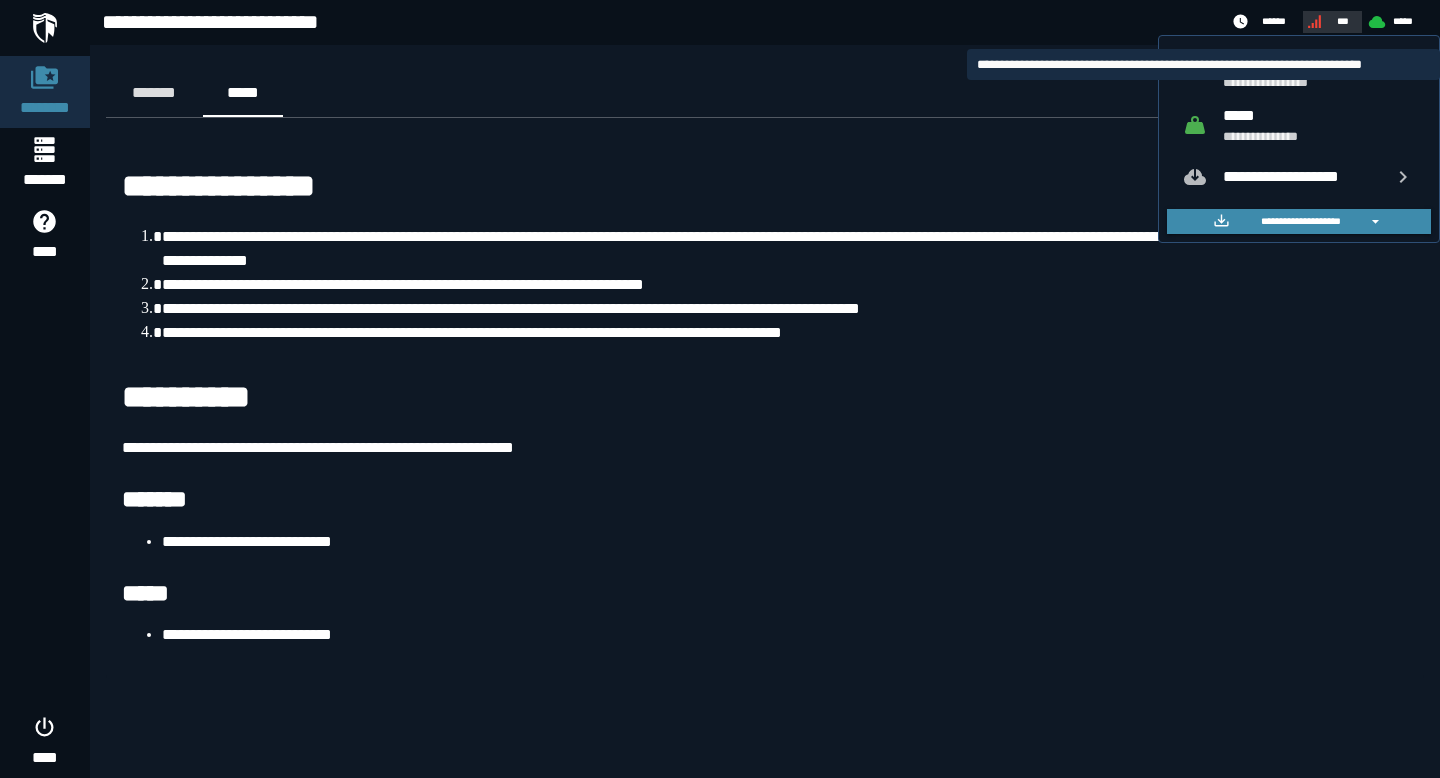 click on "***" at bounding box center (1343, 21) 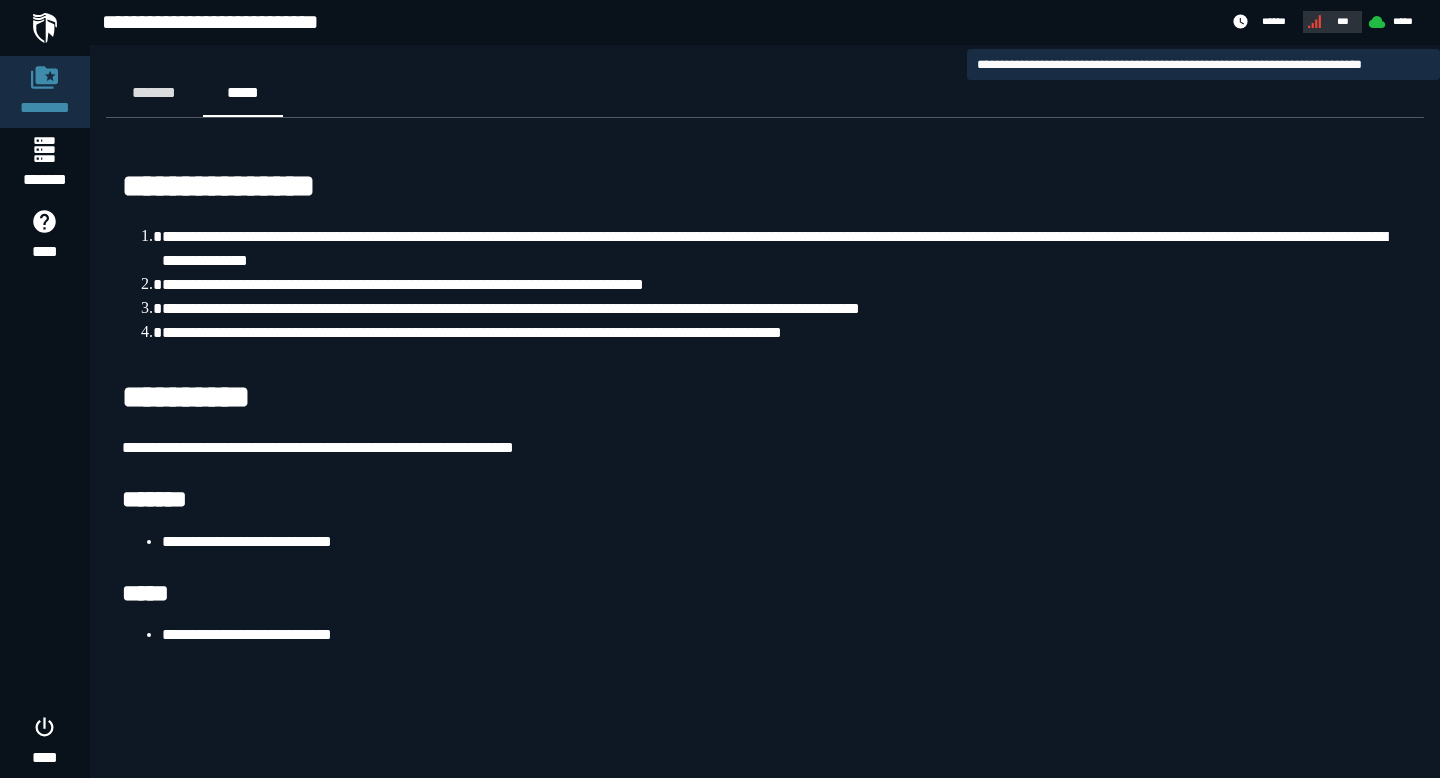 click 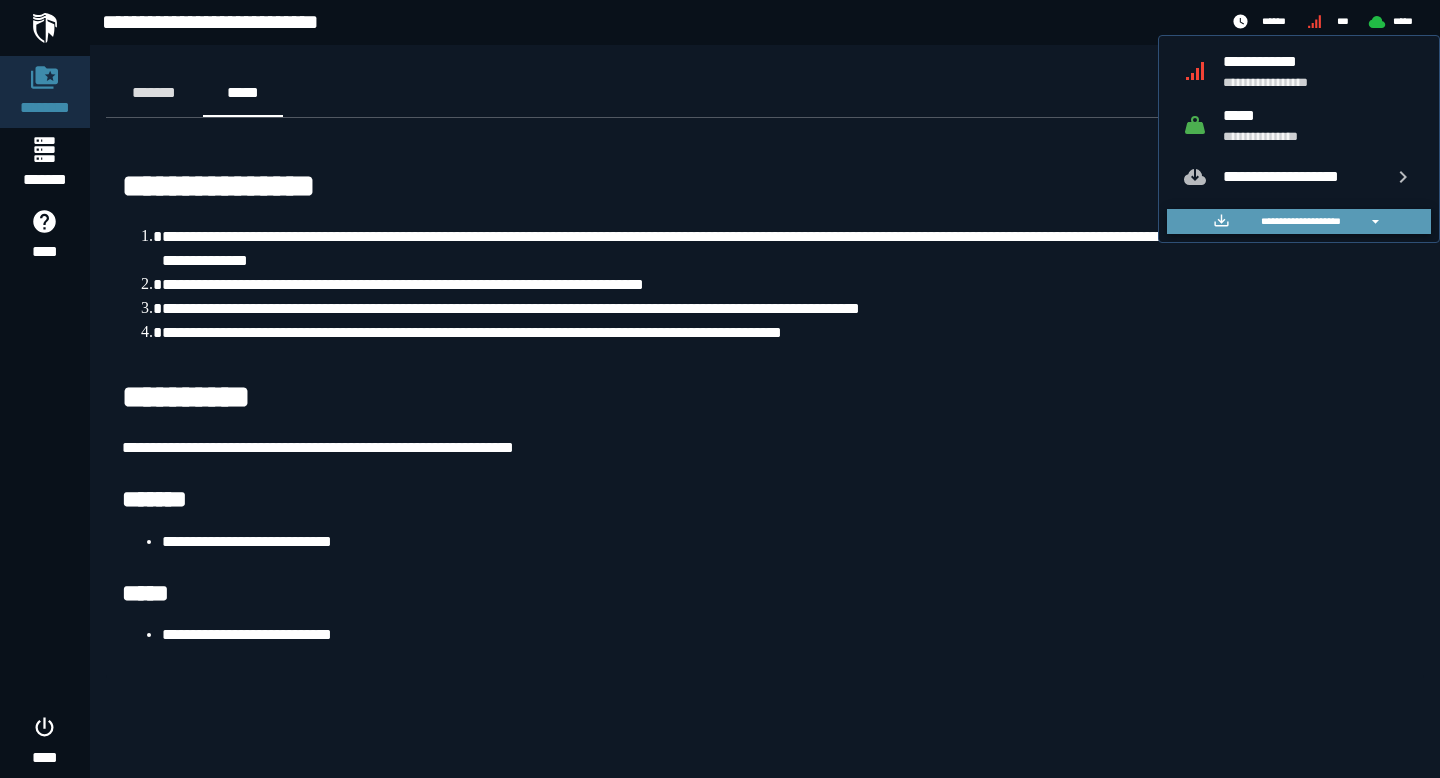 click on "**********" at bounding box center [1299, 222] 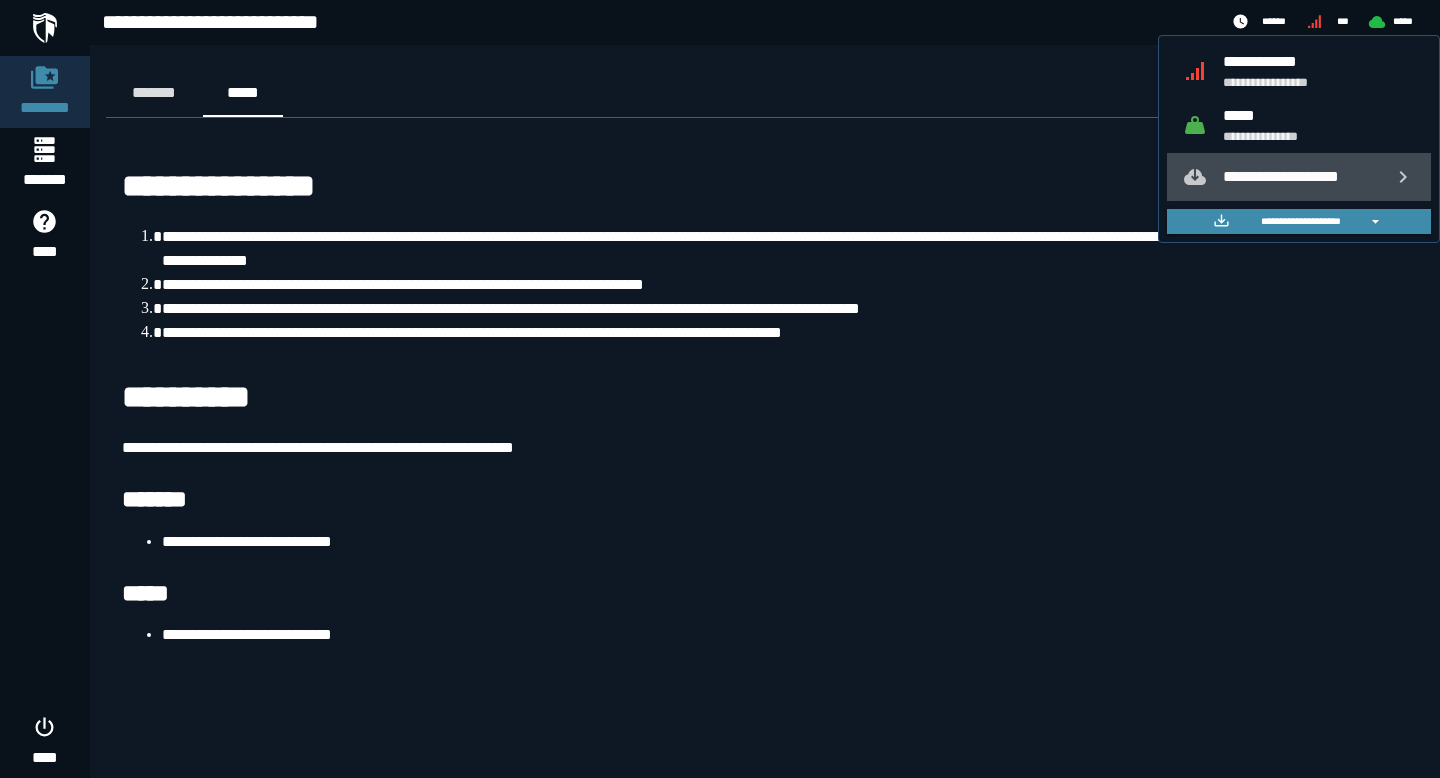 click 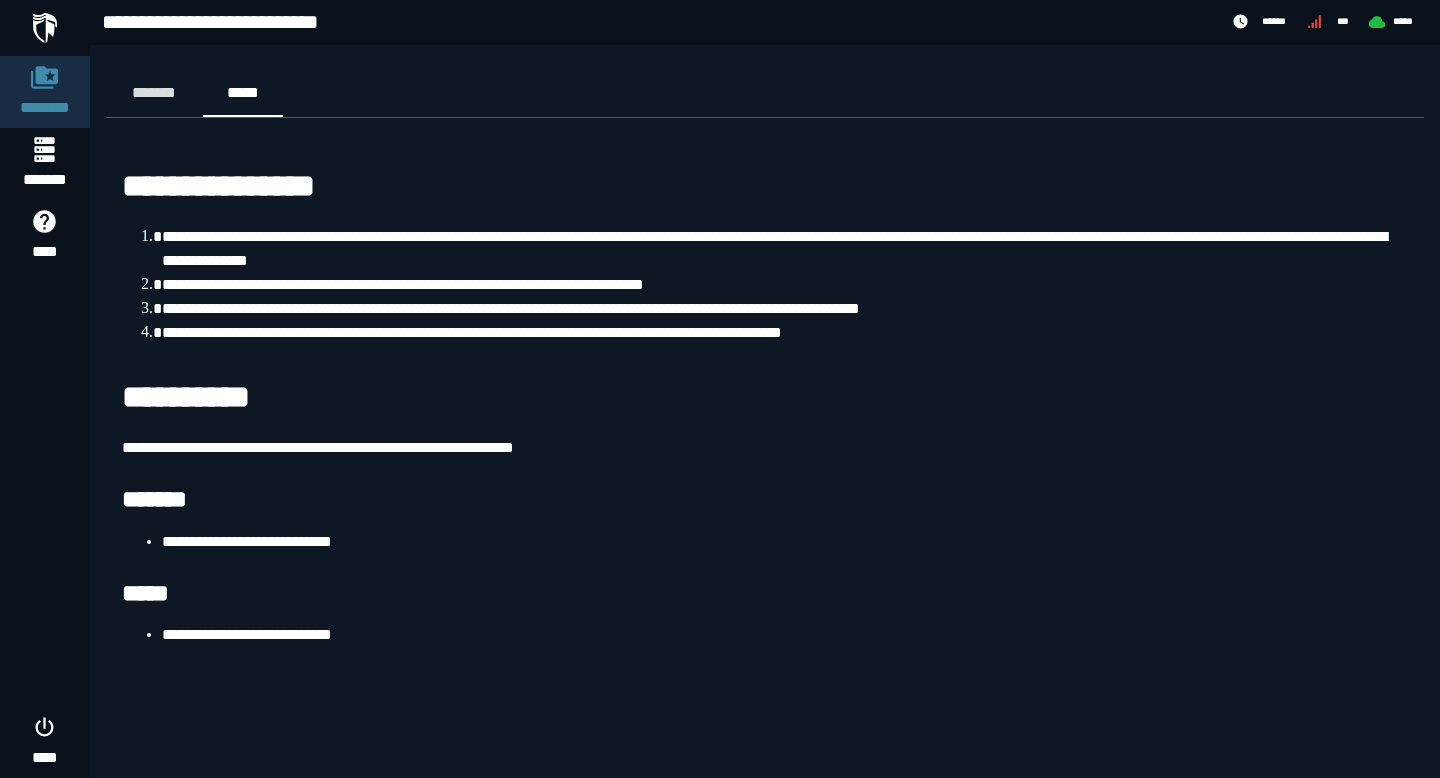 drag, startPoint x: 744, startPoint y: 164, endPoint x: 818, endPoint y: 167, distance: 74.06078 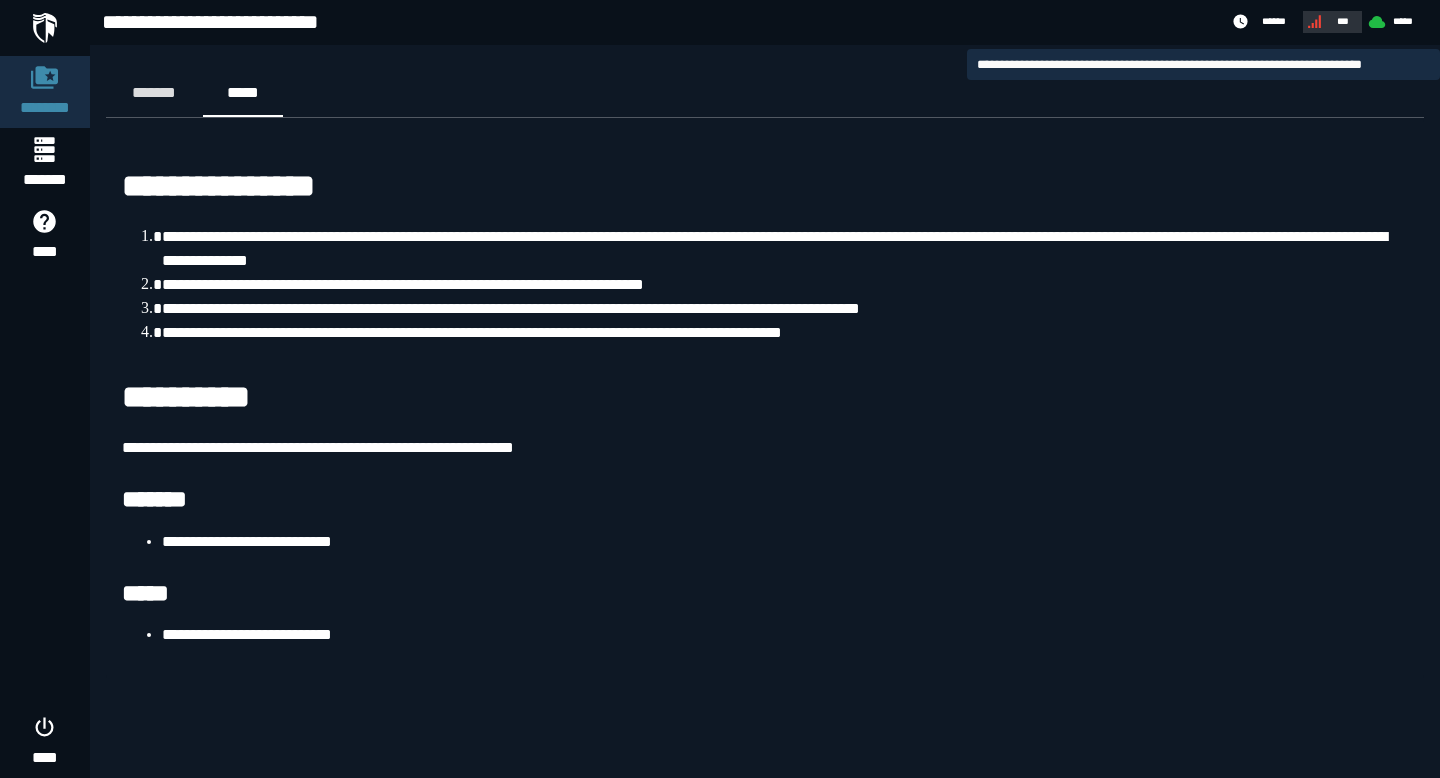click on "***" at bounding box center [1343, 21] 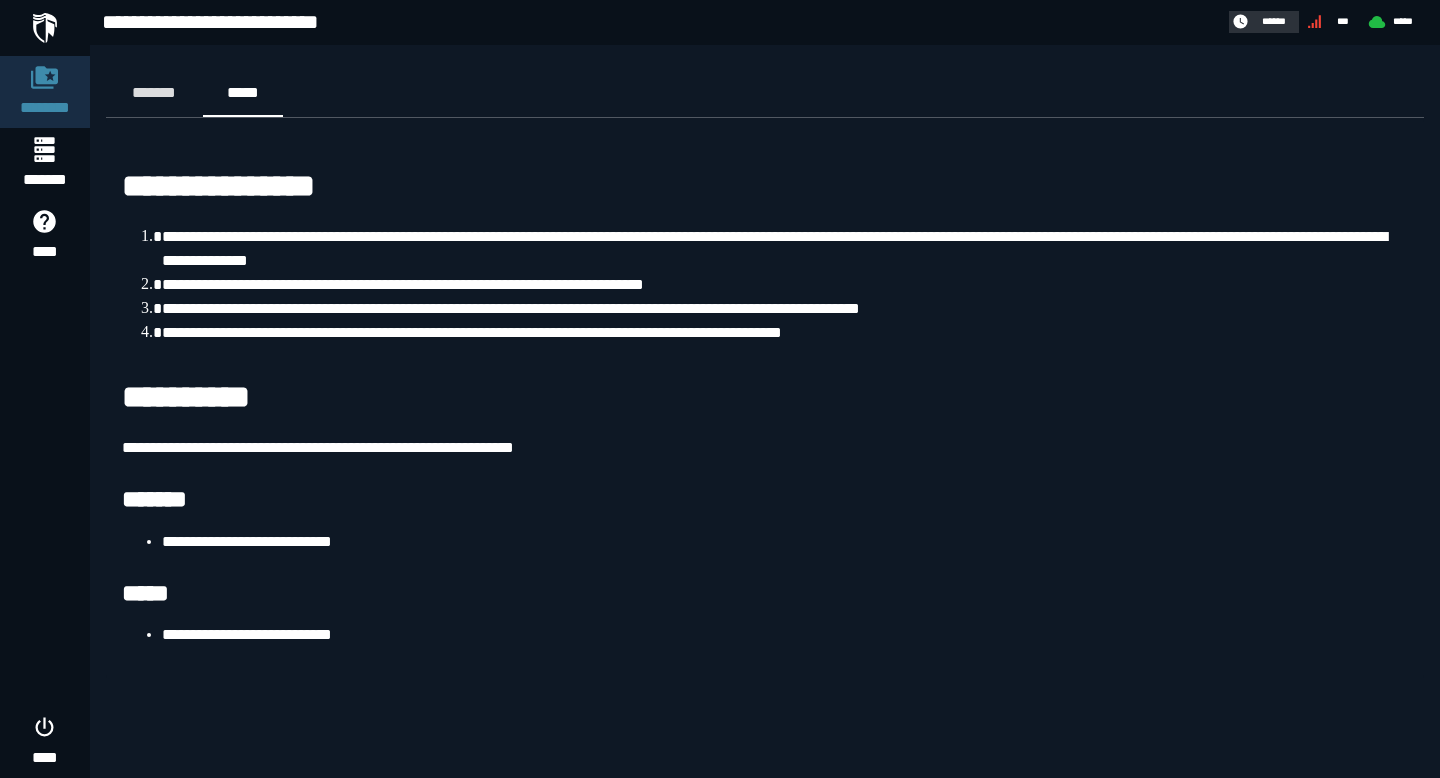 click on "******" at bounding box center [1262, 21] 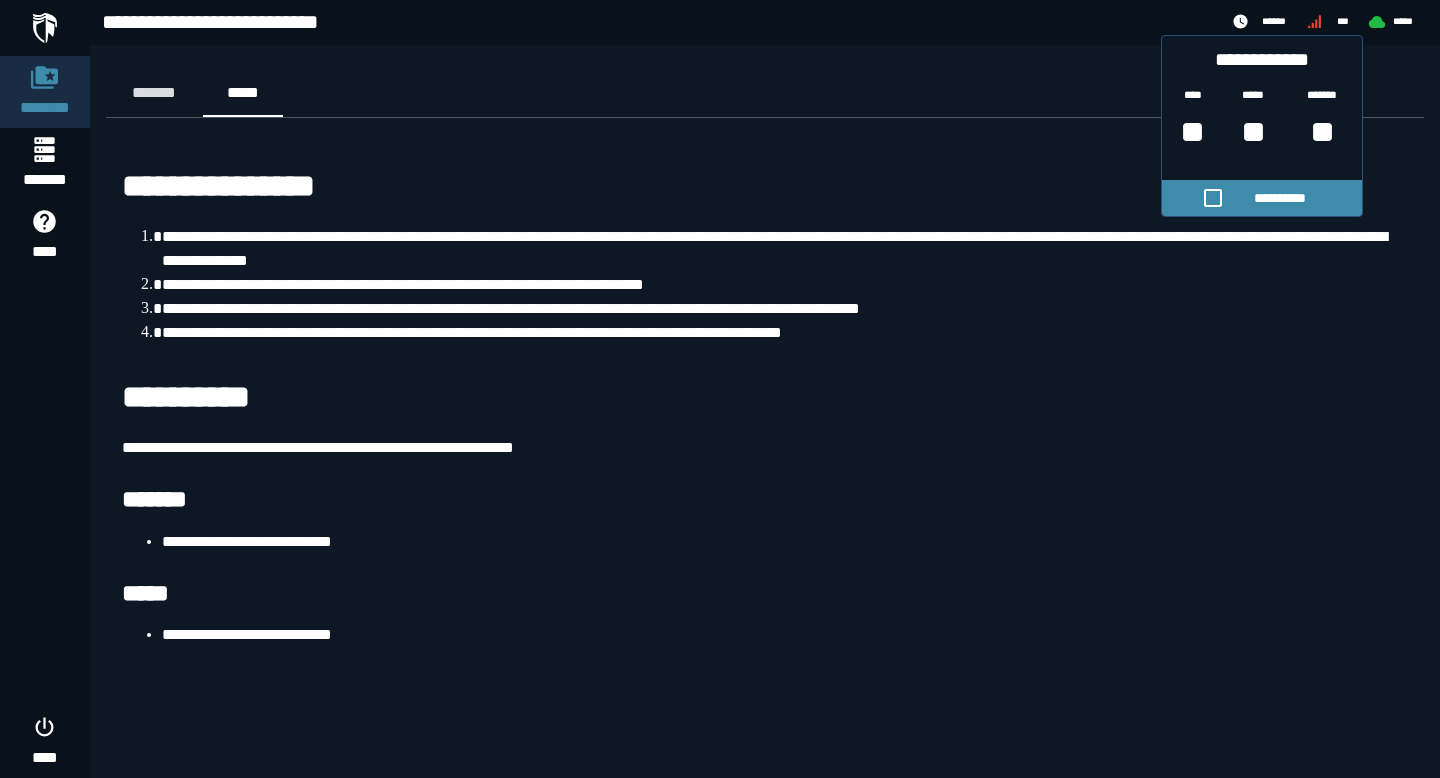 click on "**********" at bounding box center (765, 398) 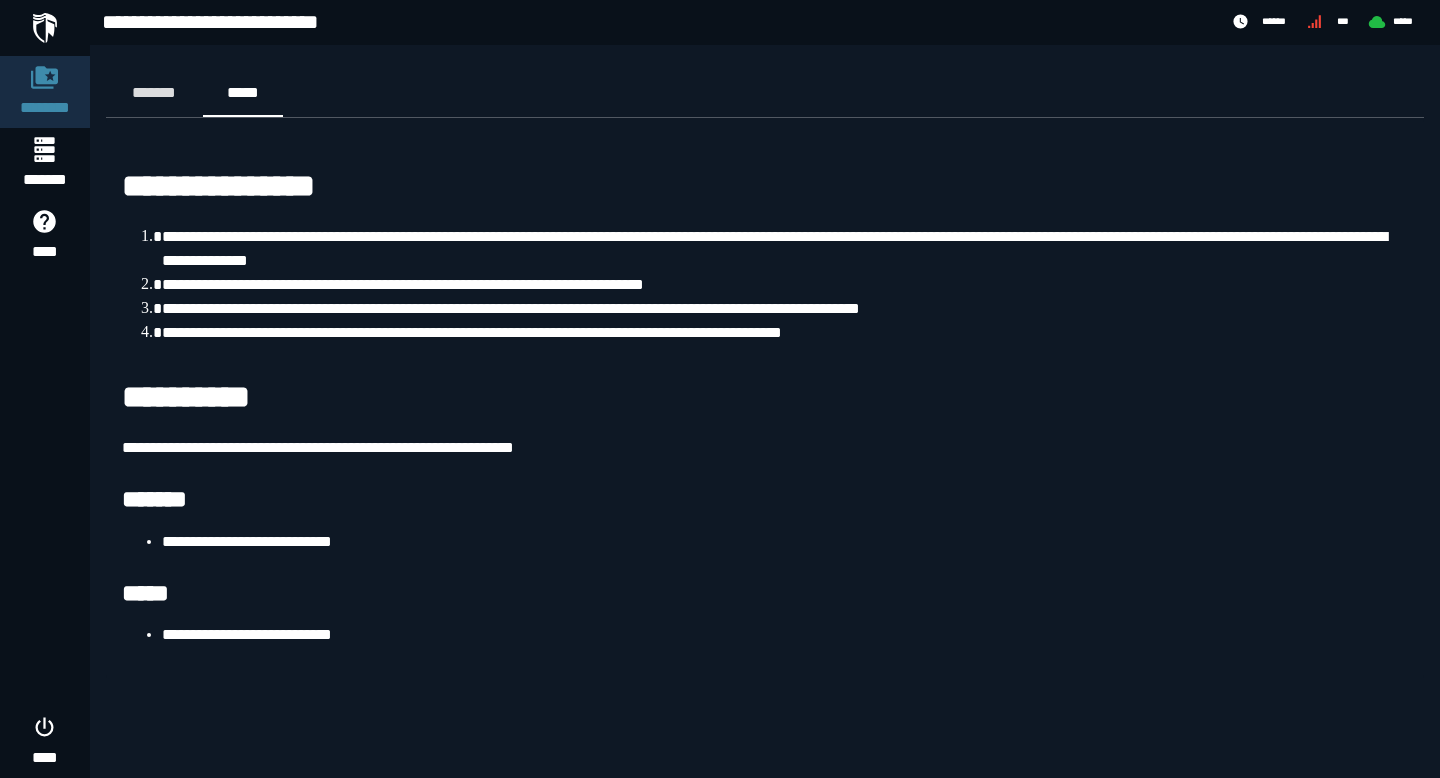 click on "**********" at bounding box center [765, 22] 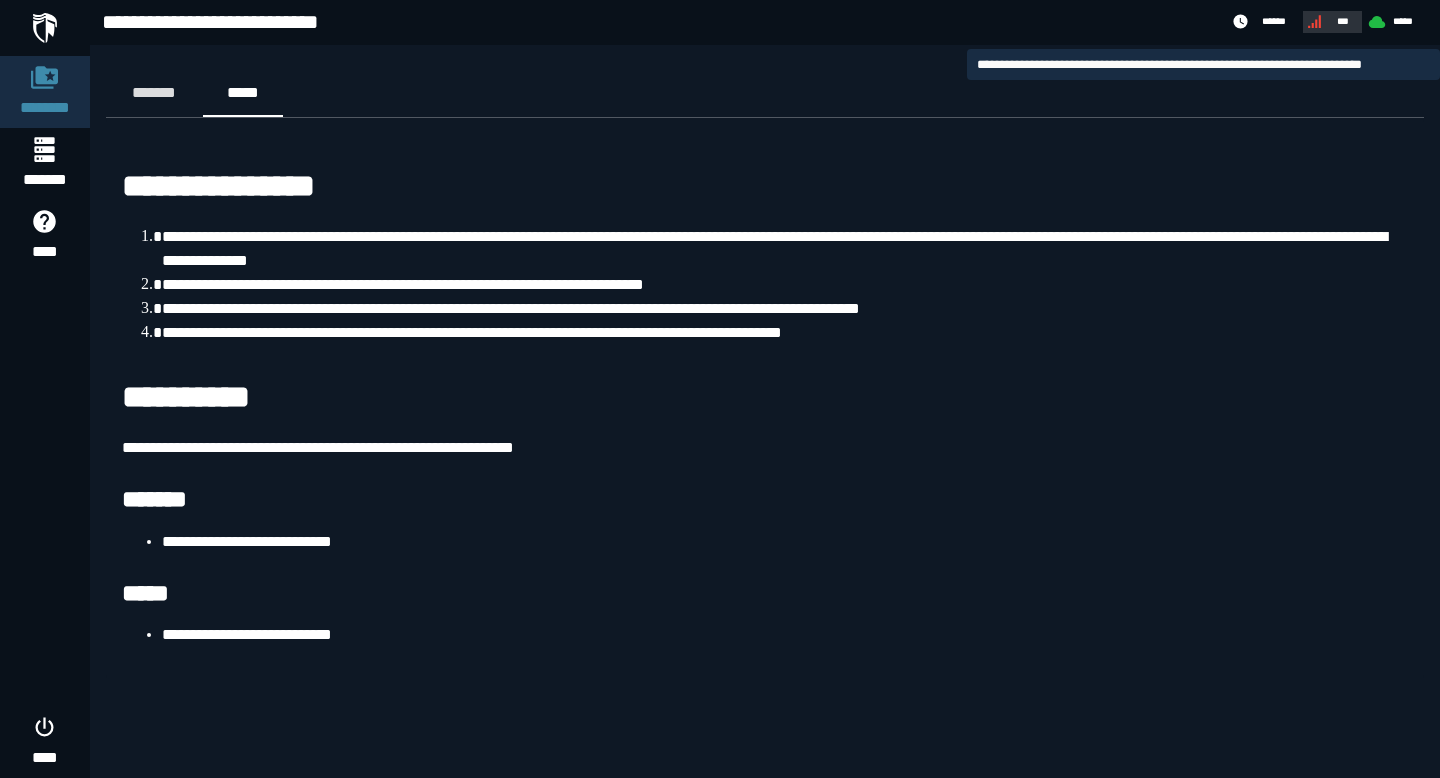 click on "***" at bounding box center [1330, 21] 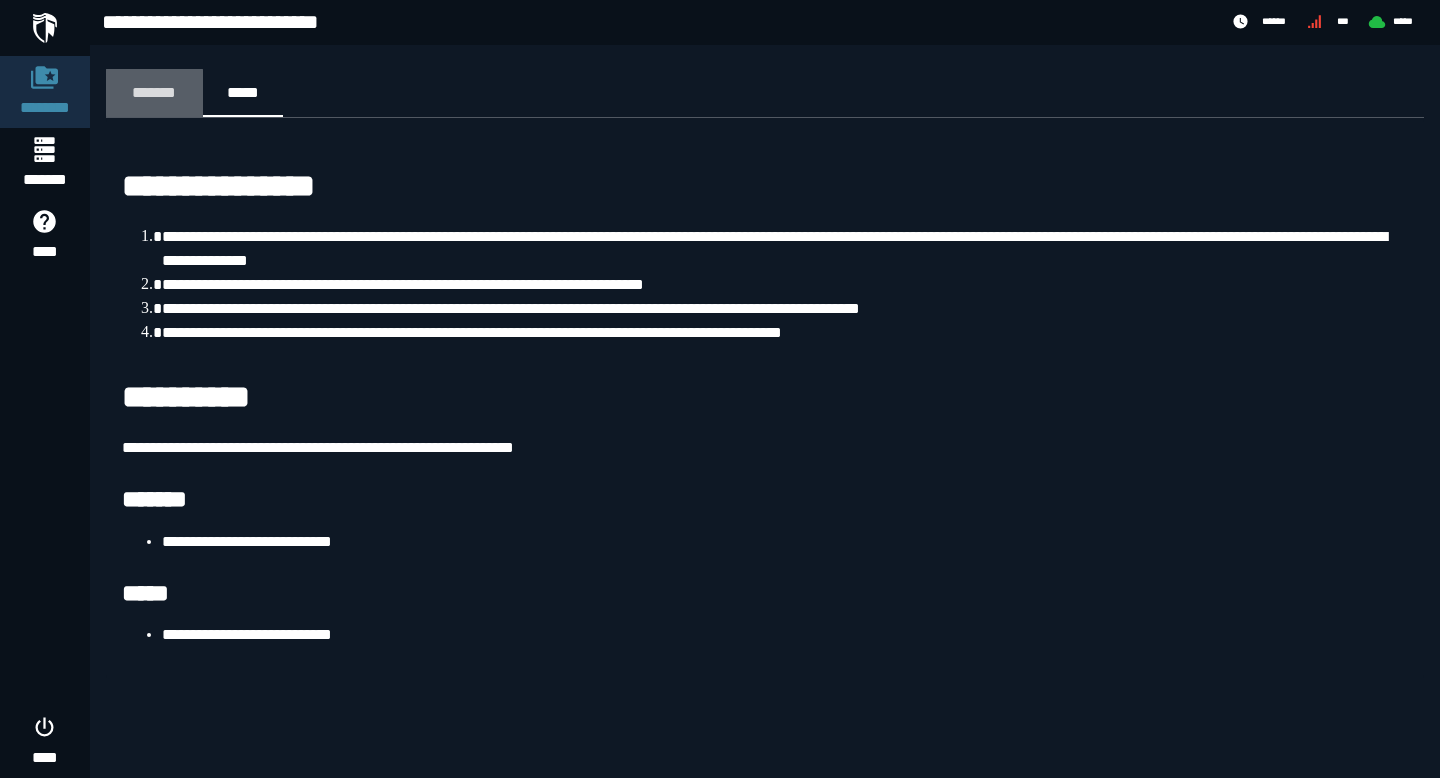 click on "*******" at bounding box center [154, 92] 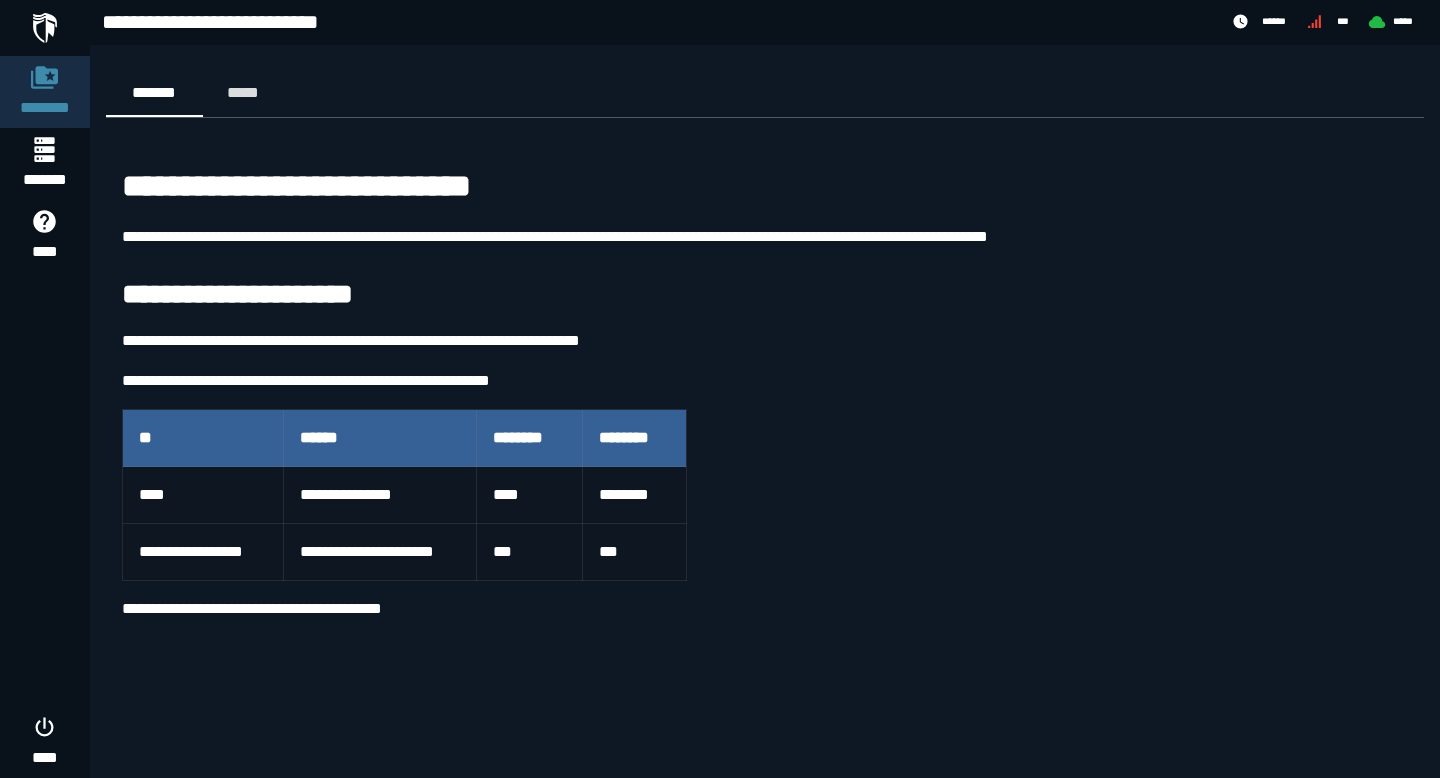 scroll, scrollTop: 0, scrollLeft: 0, axis: both 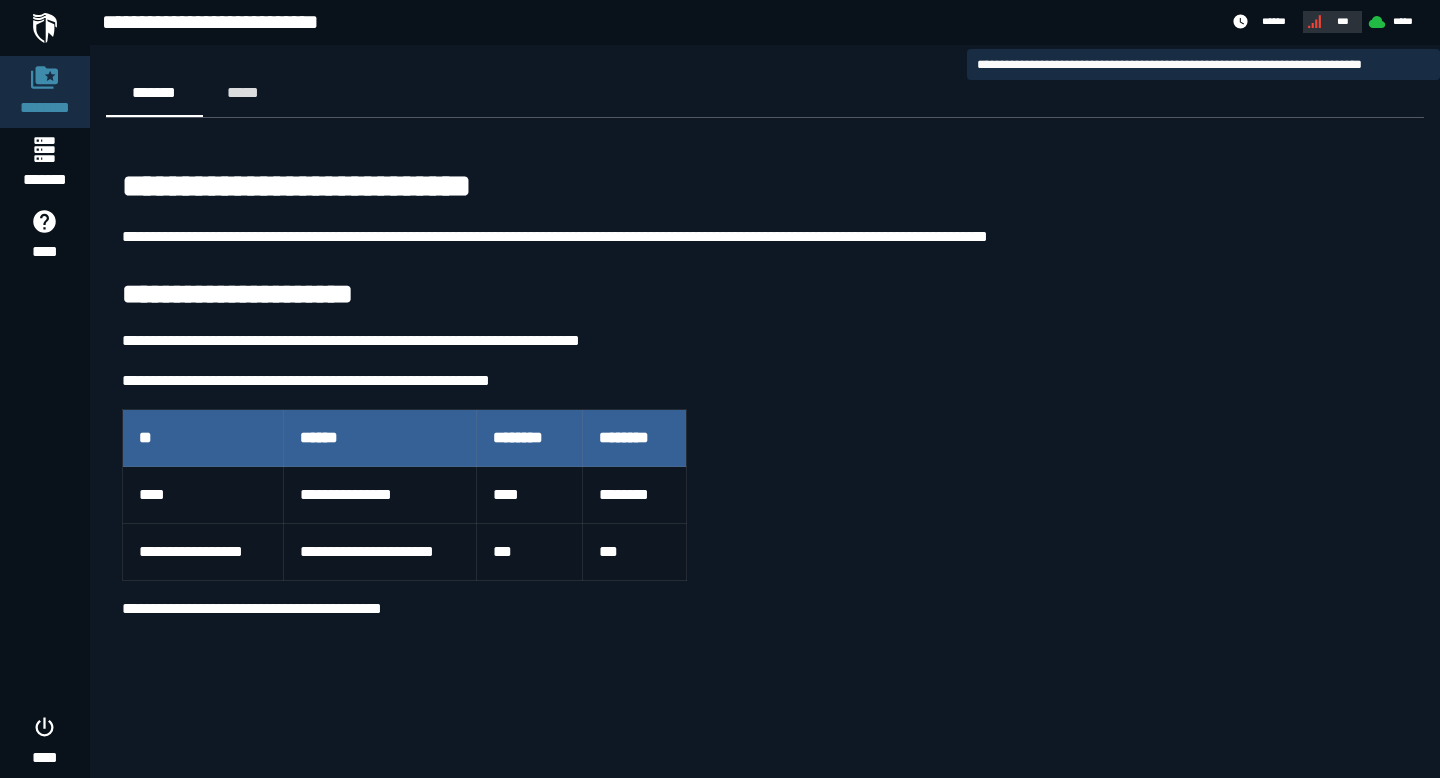 click on "***" at bounding box center (1343, 21) 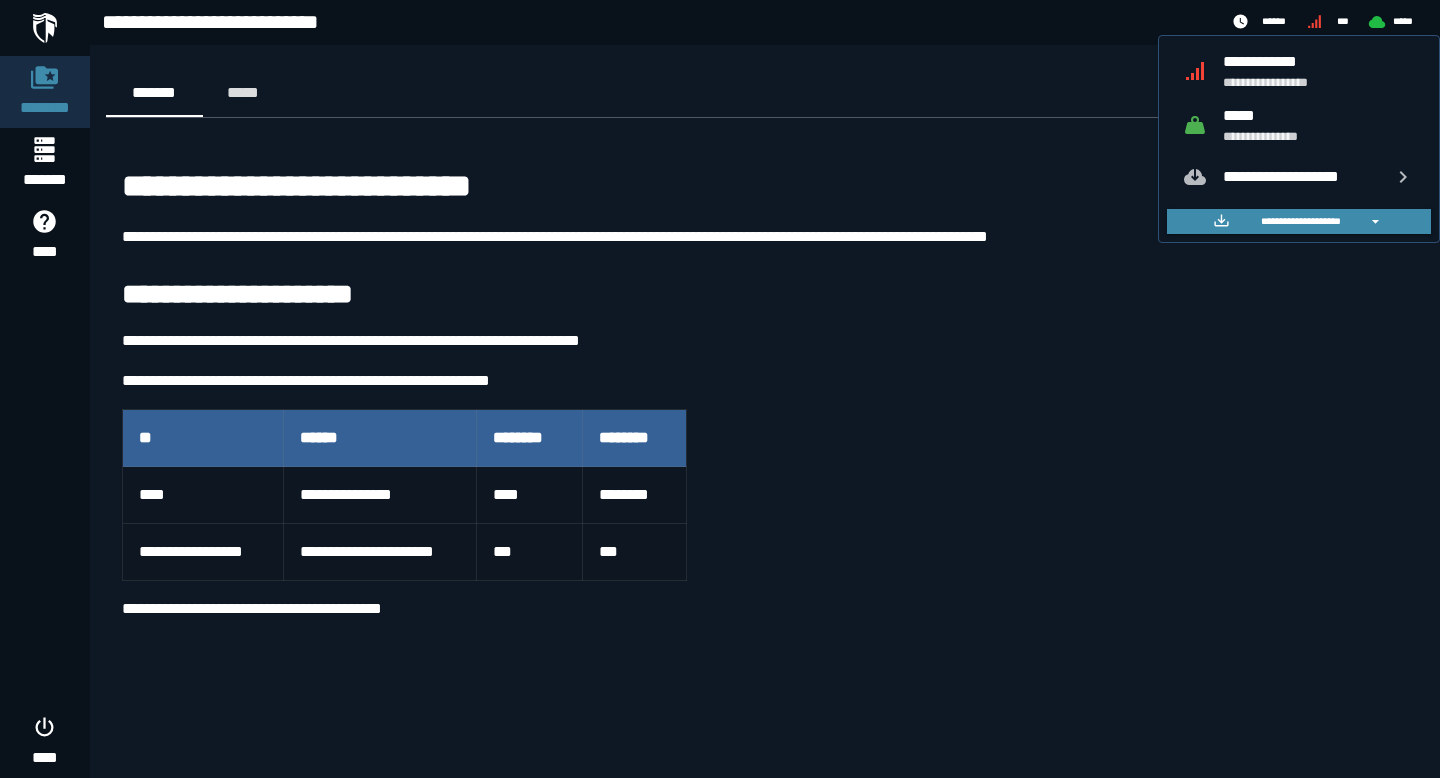 click on "**********" at bounding box center (1319, 136) 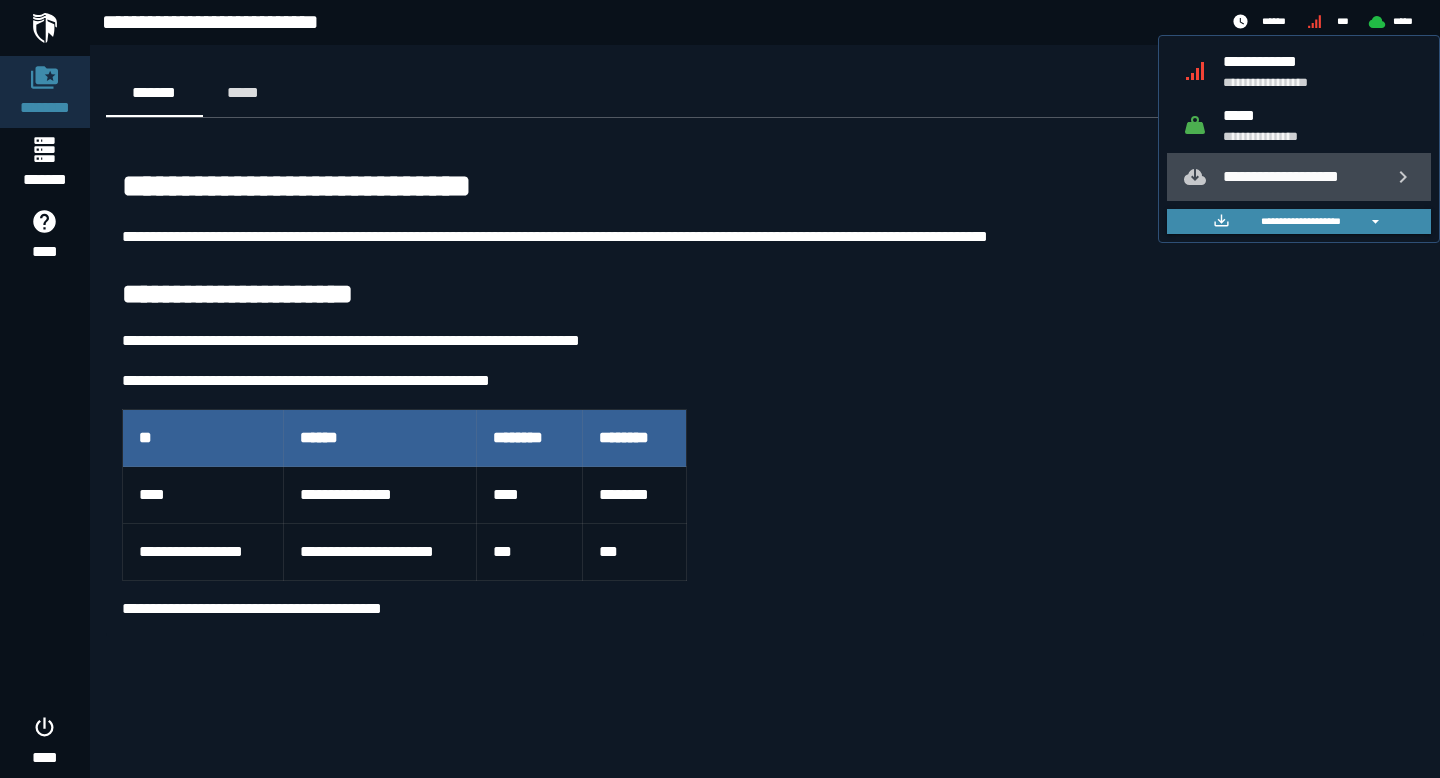 click 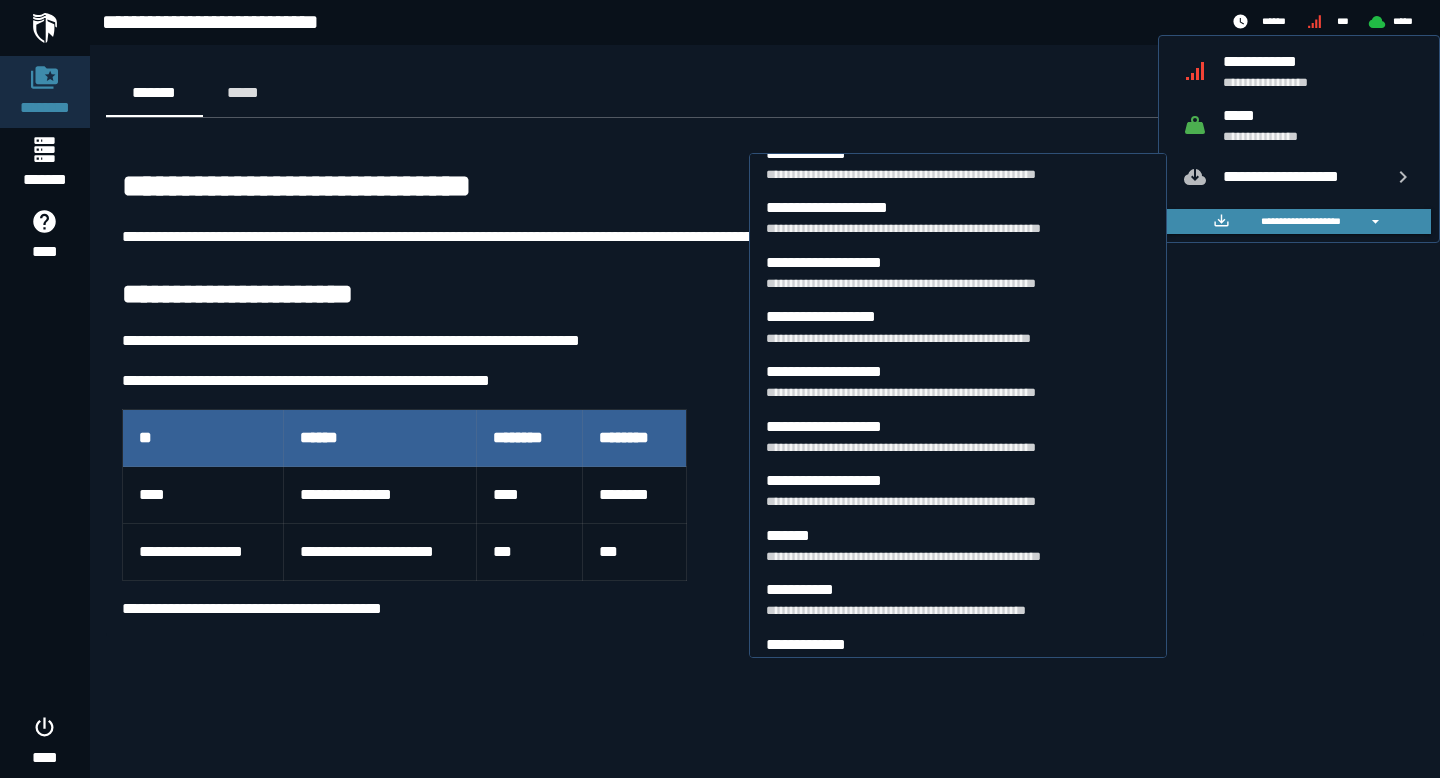 scroll, scrollTop: 603, scrollLeft: 0, axis: vertical 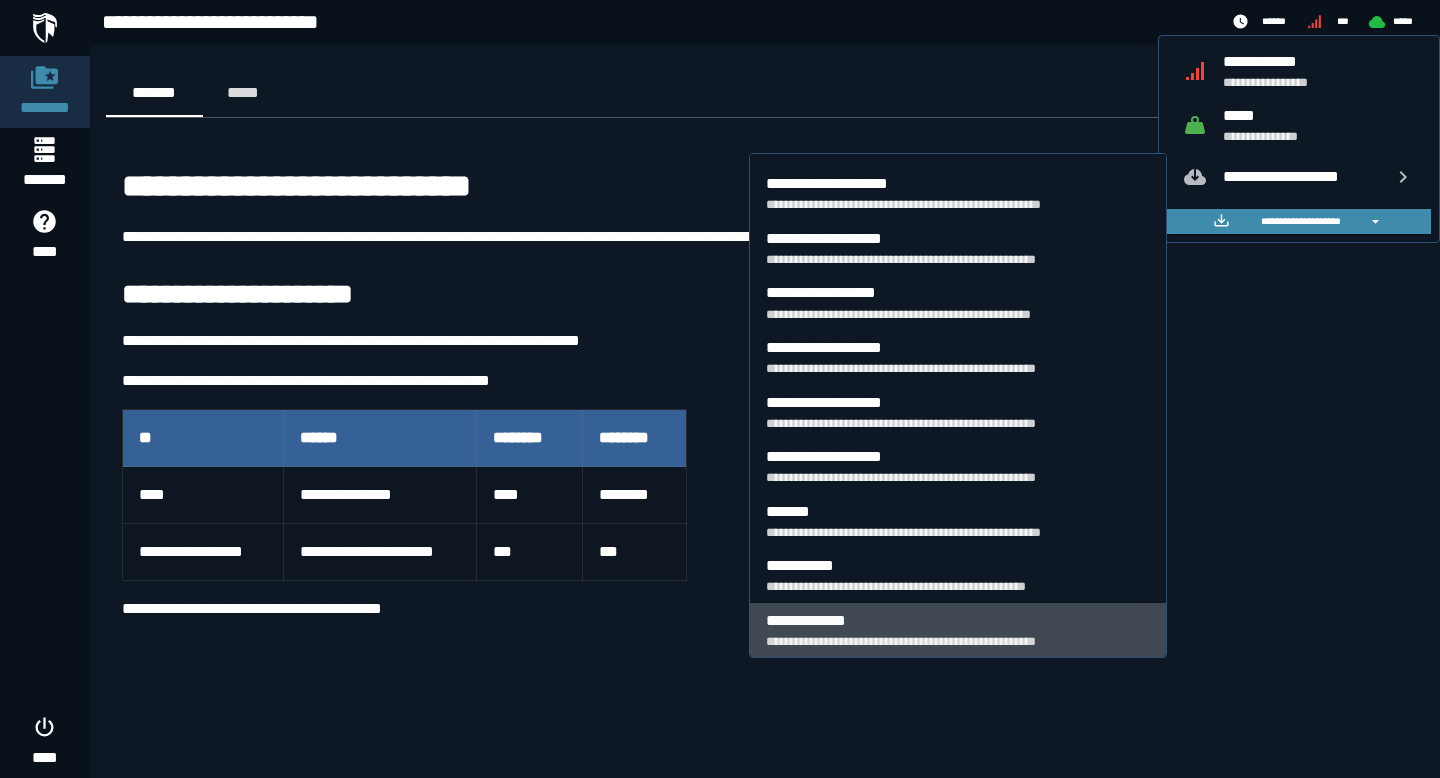 click on "**********" at bounding box center [958, 641] 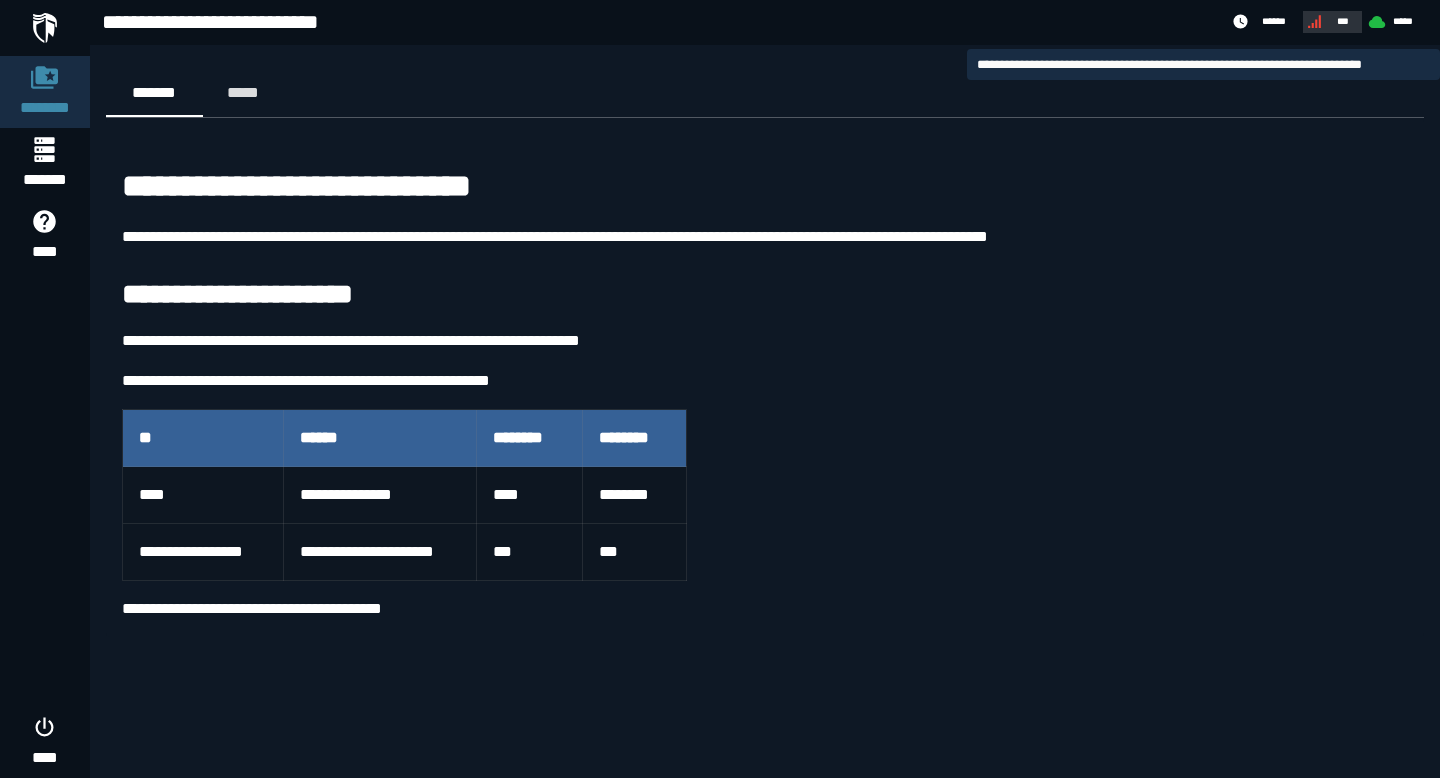 click on "***" at bounding box center (1330, 22) 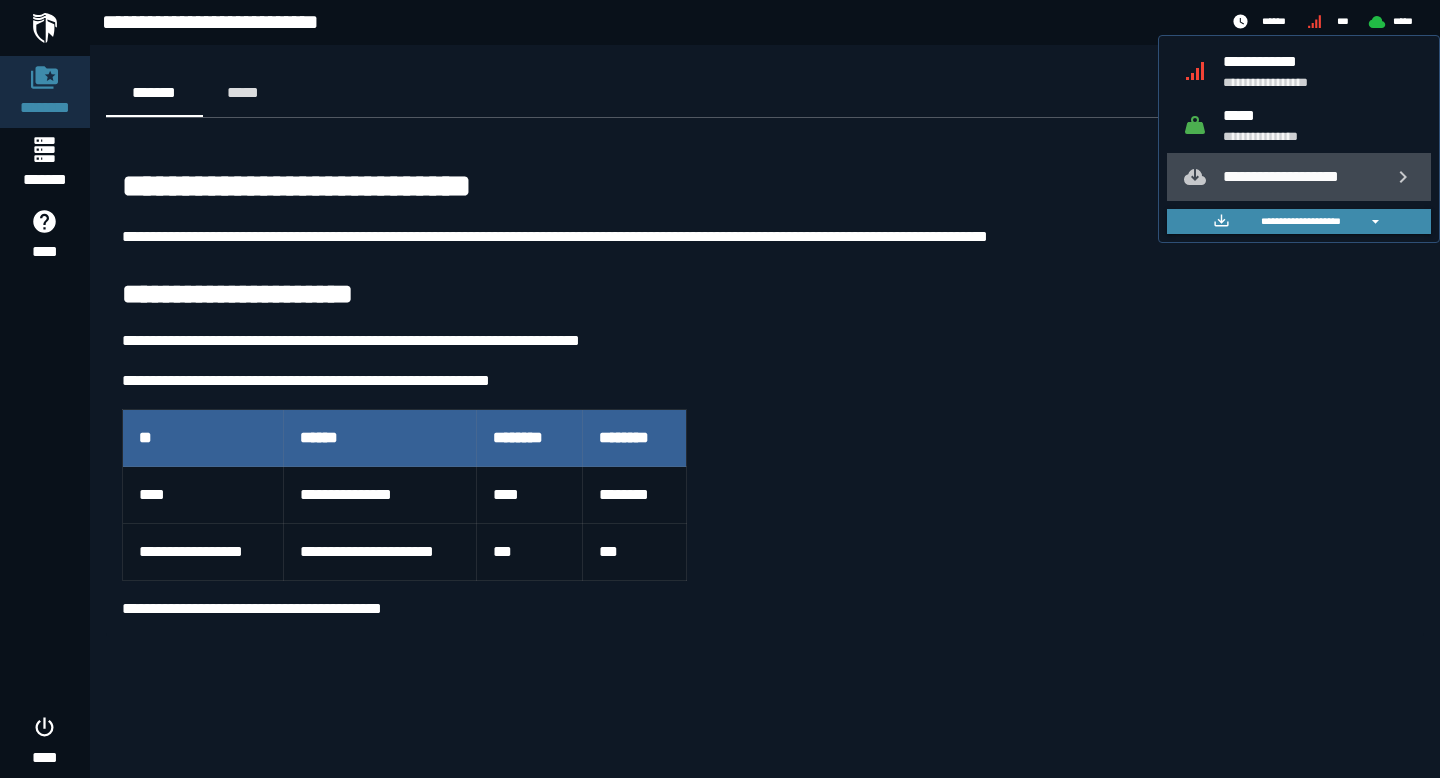 click on "**********" 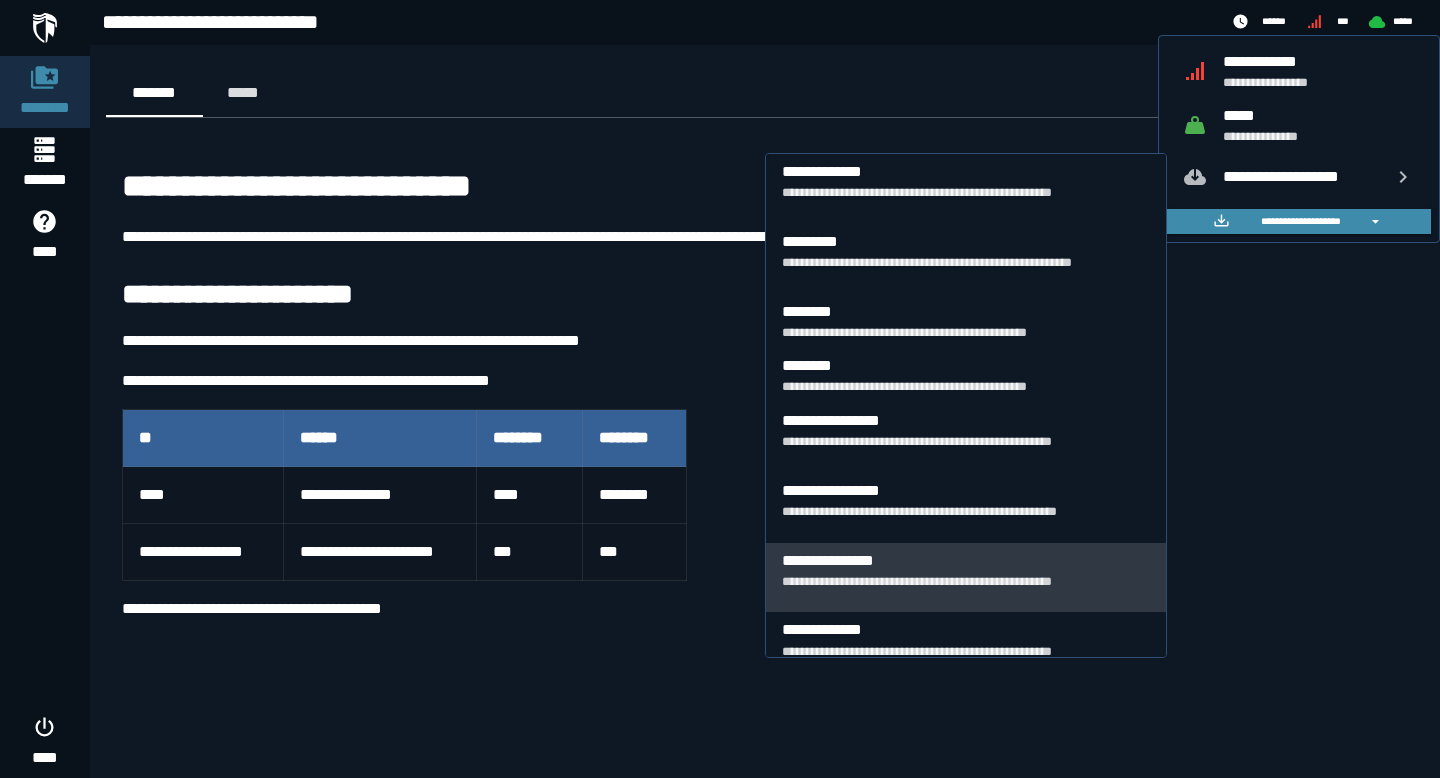 scroll, scrollTop: 833, scrollLeft: 0, axis: vertical 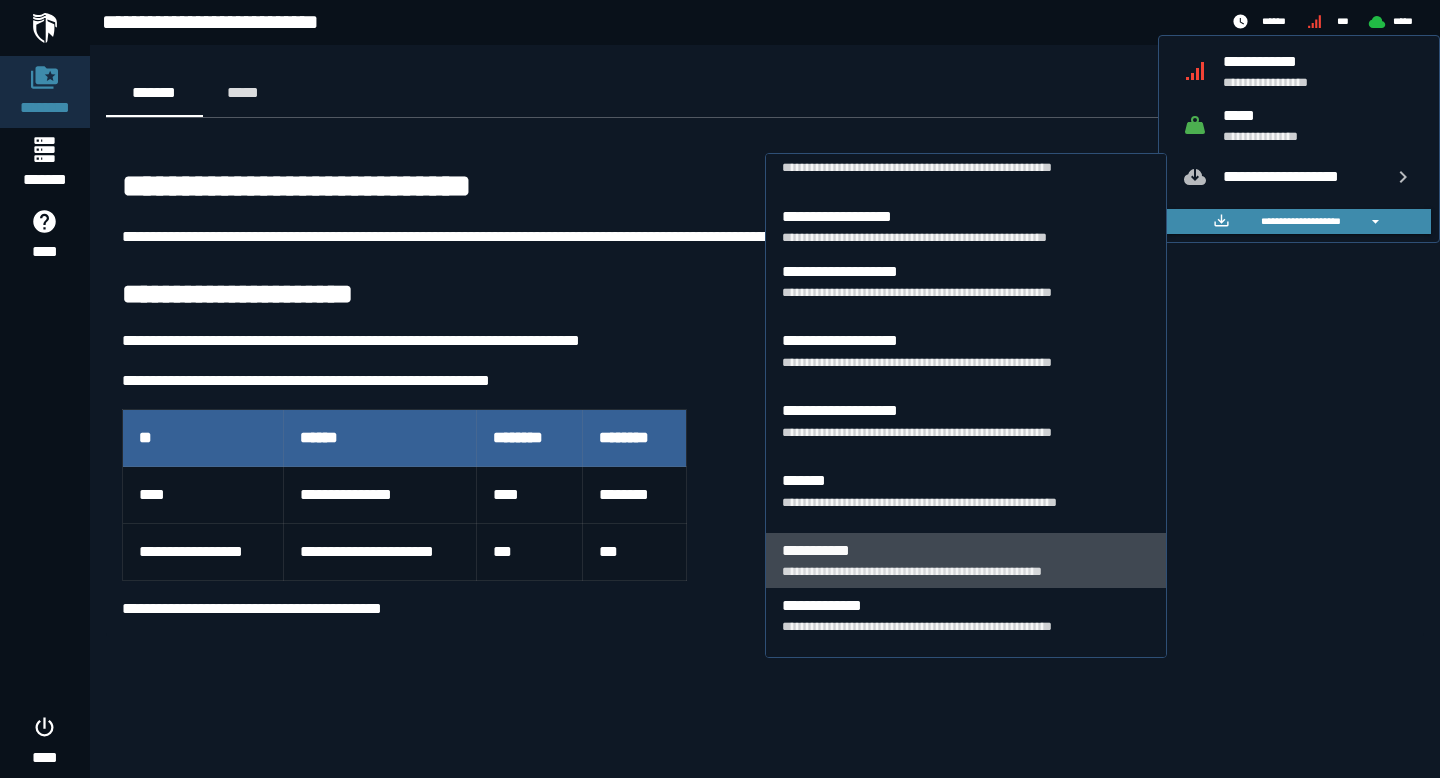 click on "**********" at bounding box center (966, 571) 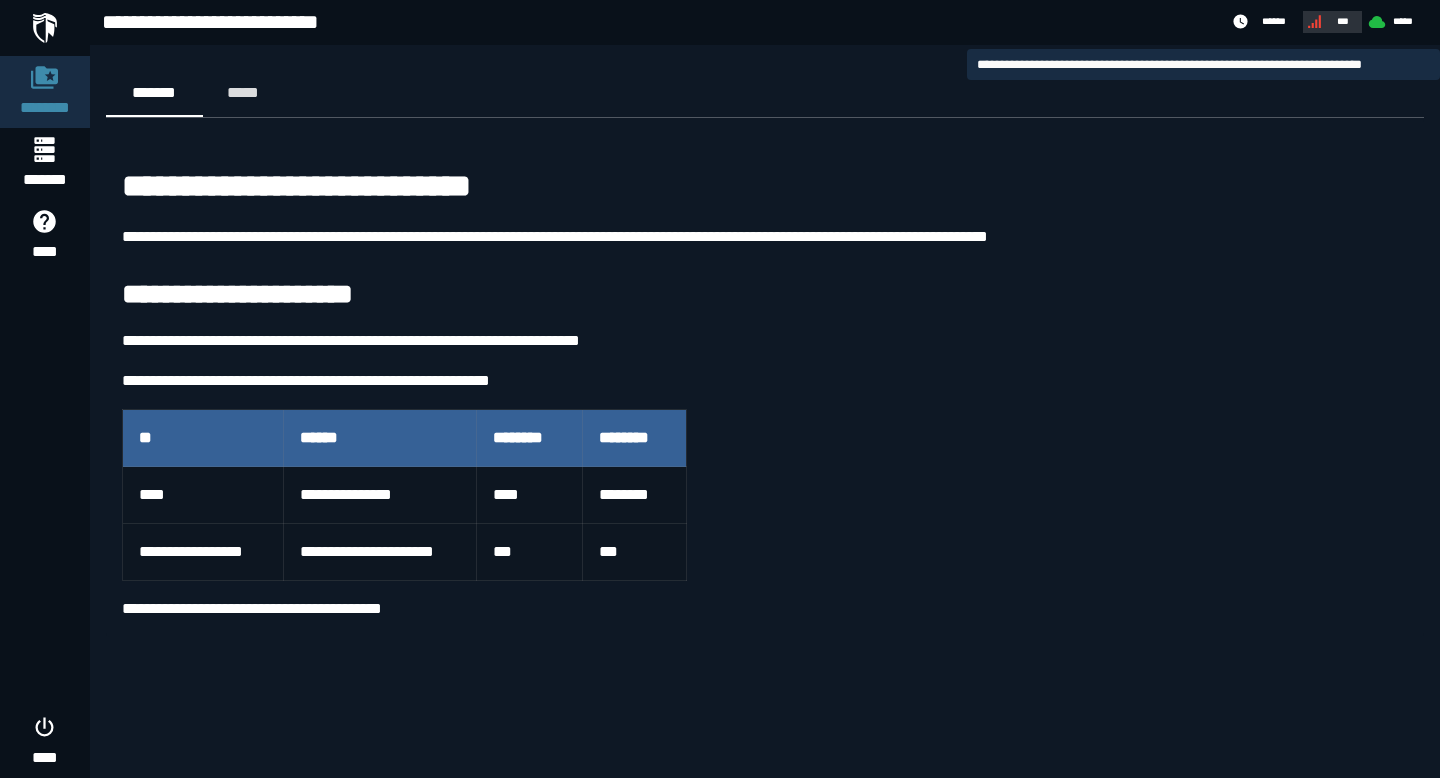 click on "***" at bounding box center [1330, 22] 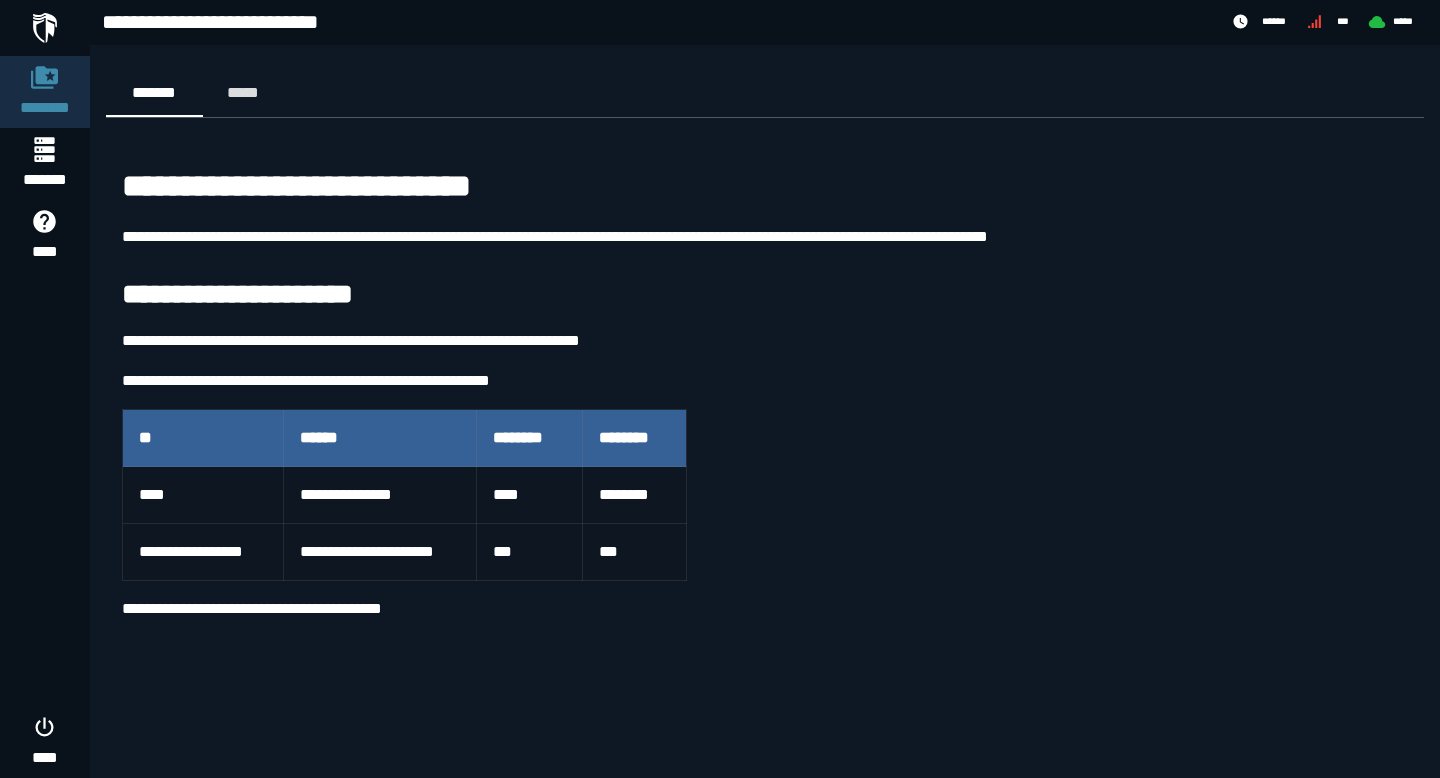 click on "********" at bounding box center (518, 437) 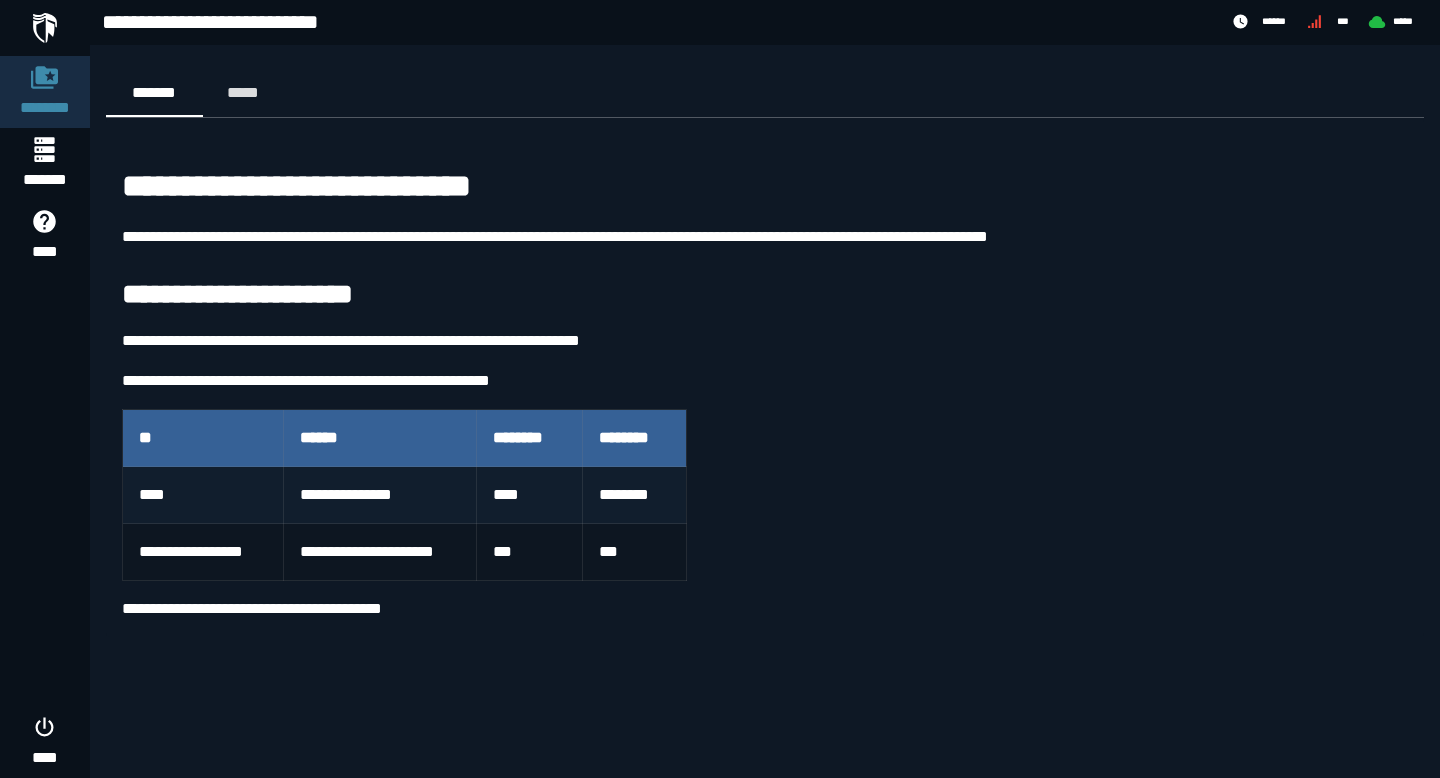 click on "****" at bounding box center (530, 495) 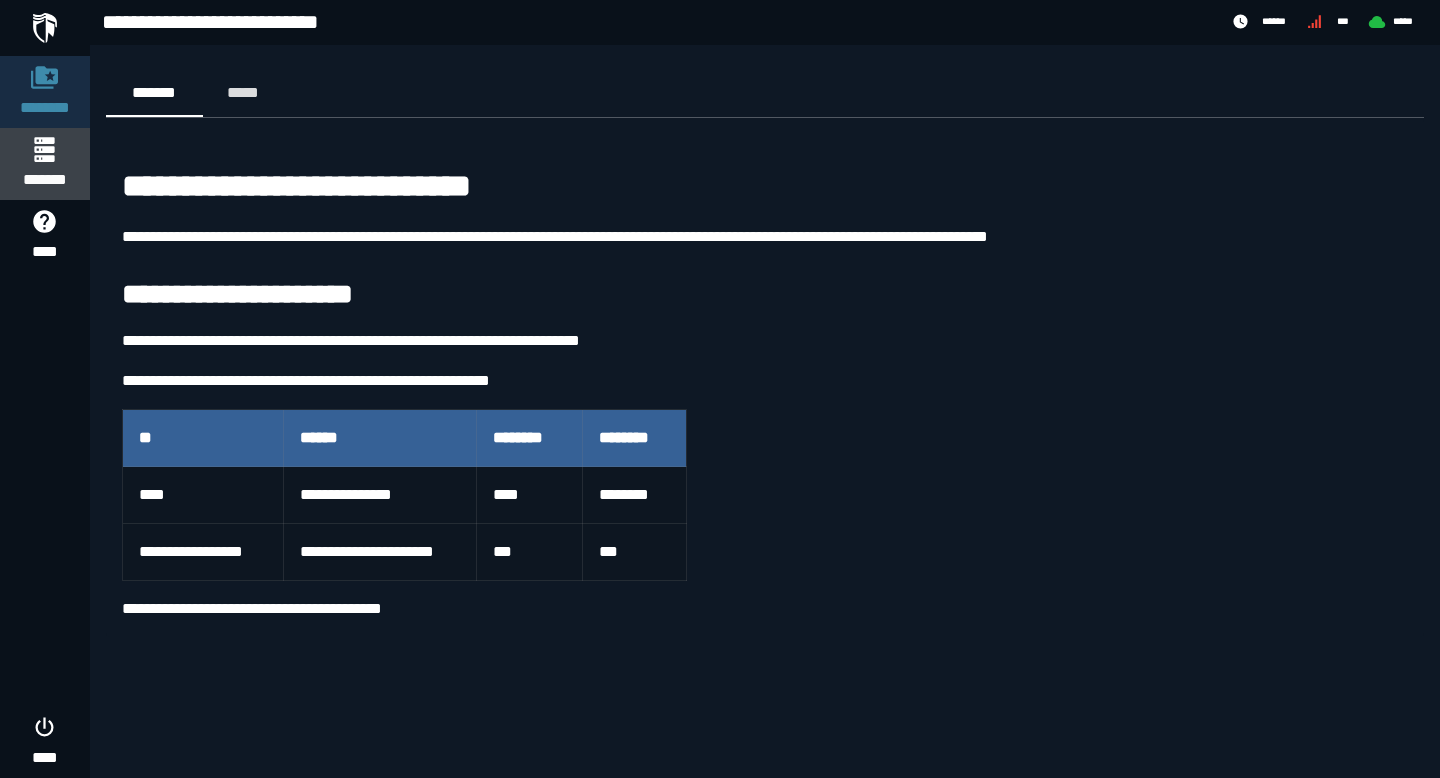 click on "*******" at bounding box center [44, 164] 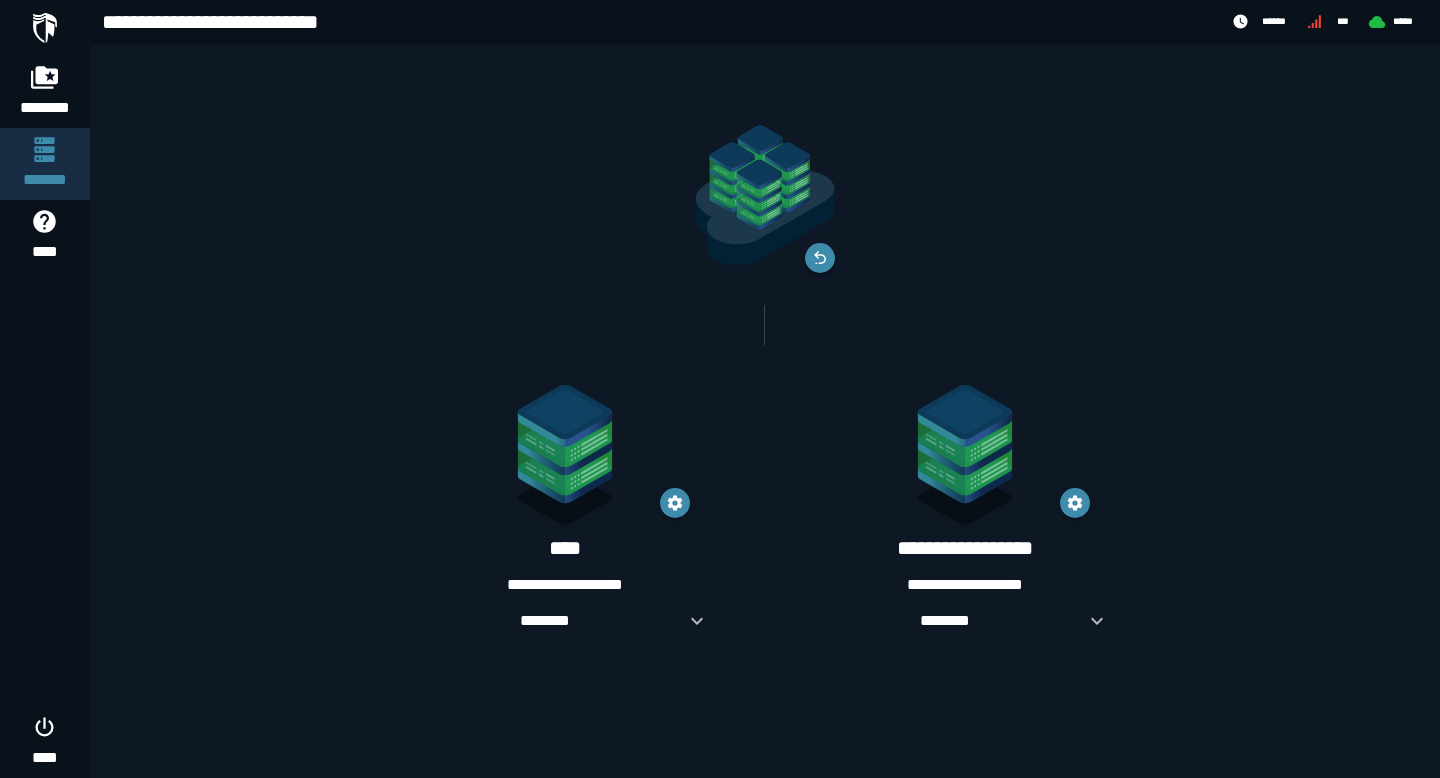 click 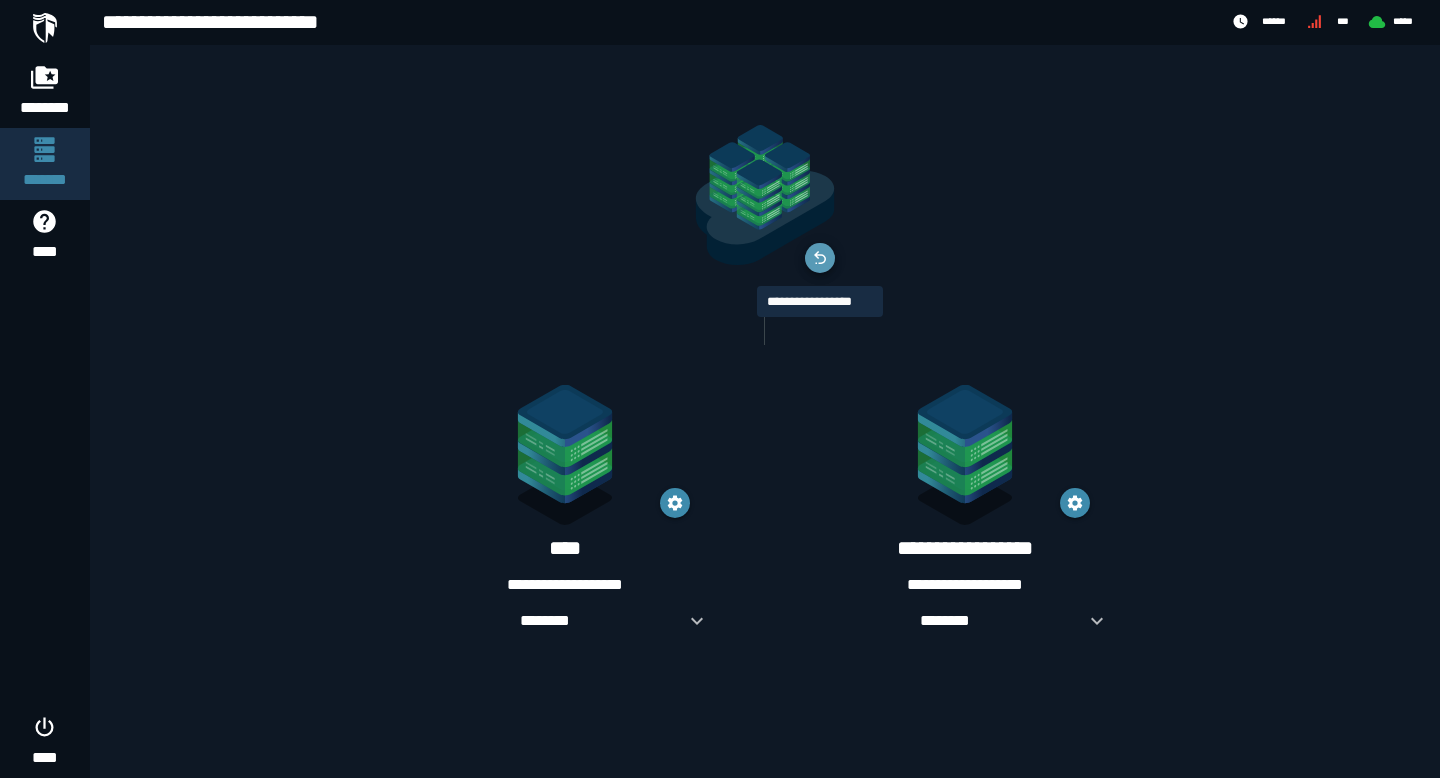 click 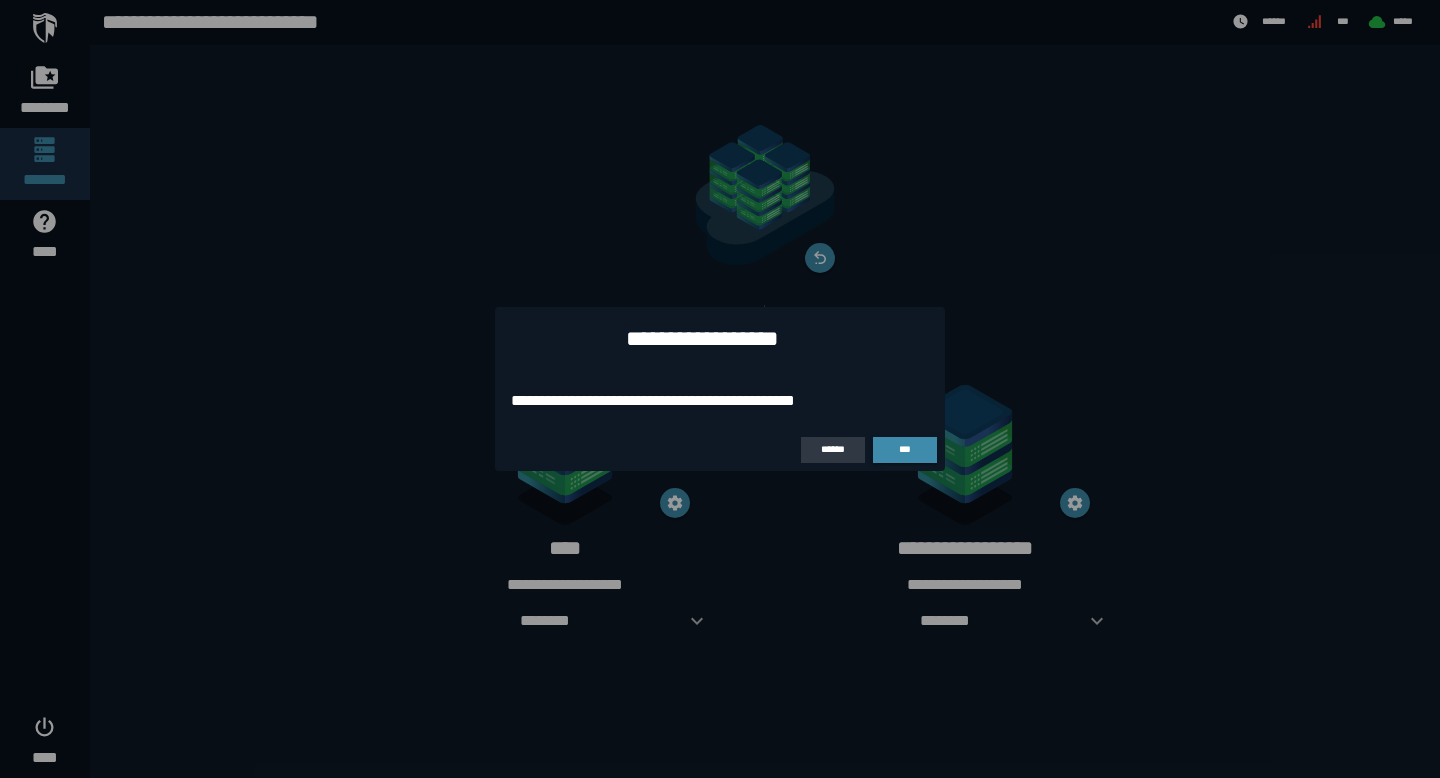 click on "******" at bounding box center (833, 449) 